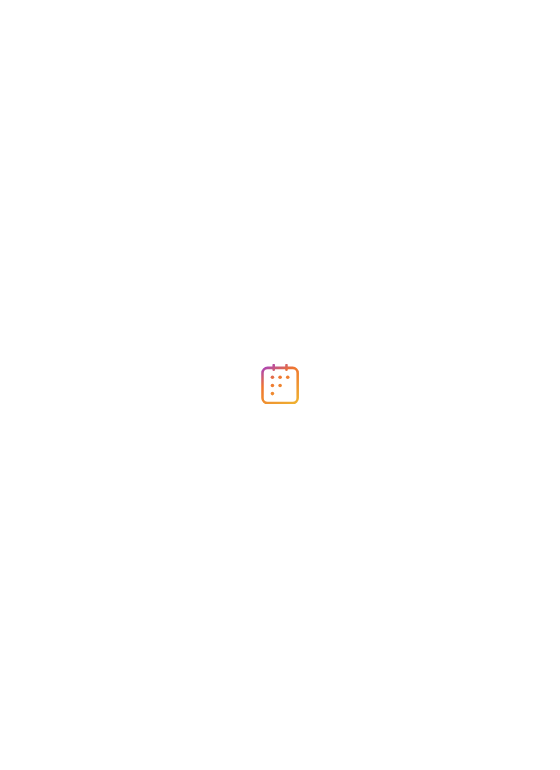 scroll, scrollTop: 0, scrollLeft: 0, axis: both 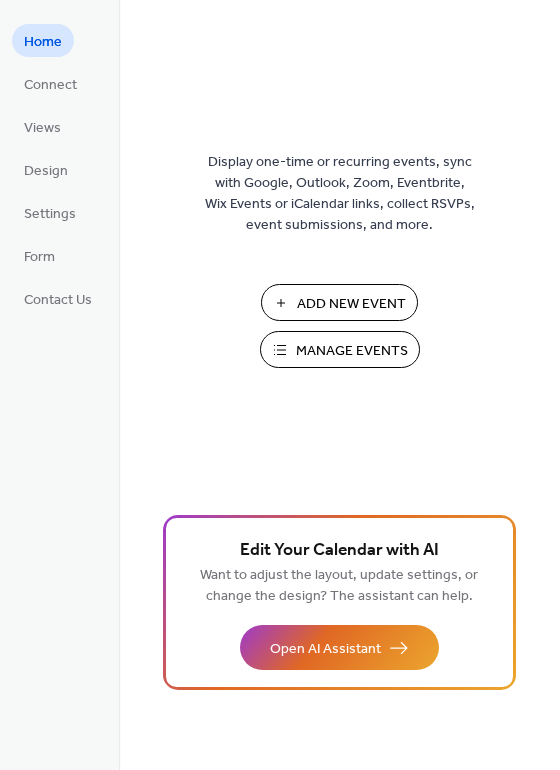 click on "Manage Events" at bounding box center (352, 351) 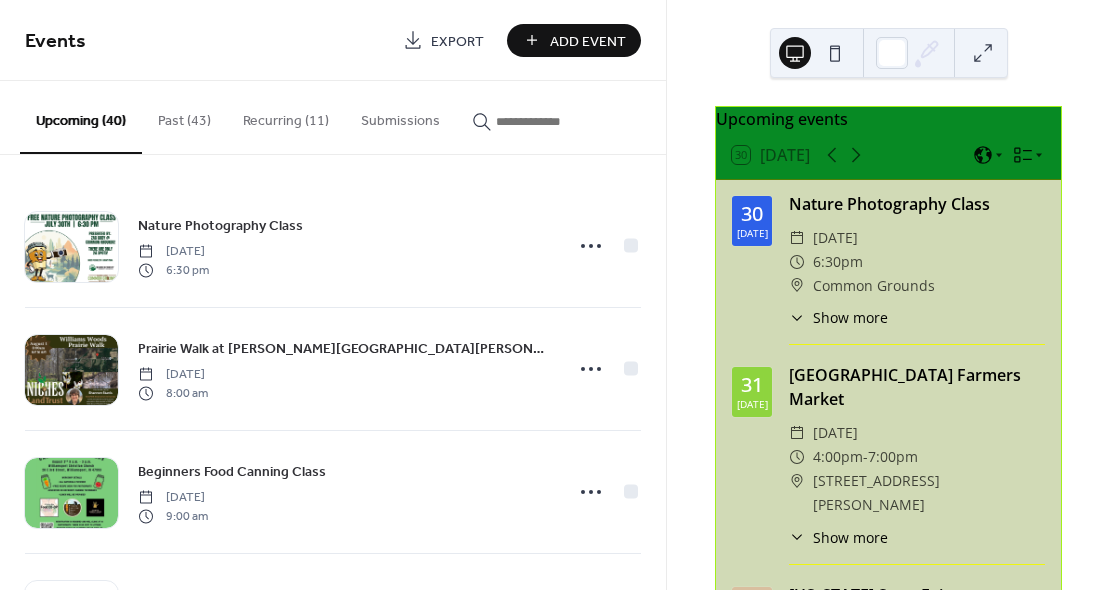 scroll, scrollTop: 0, scrollLeft: 0, axis: both 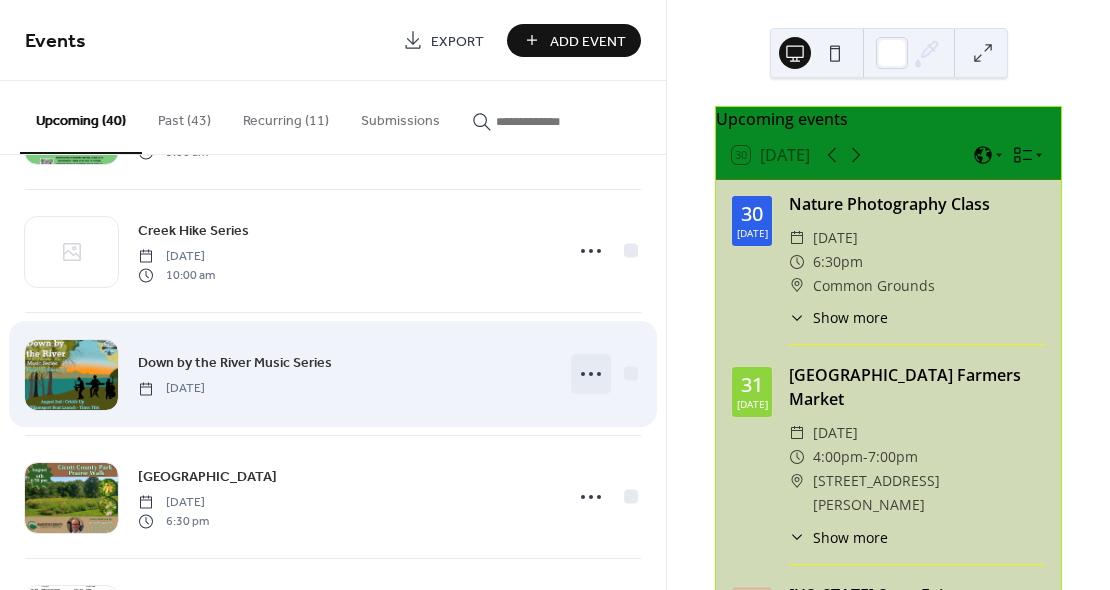 click 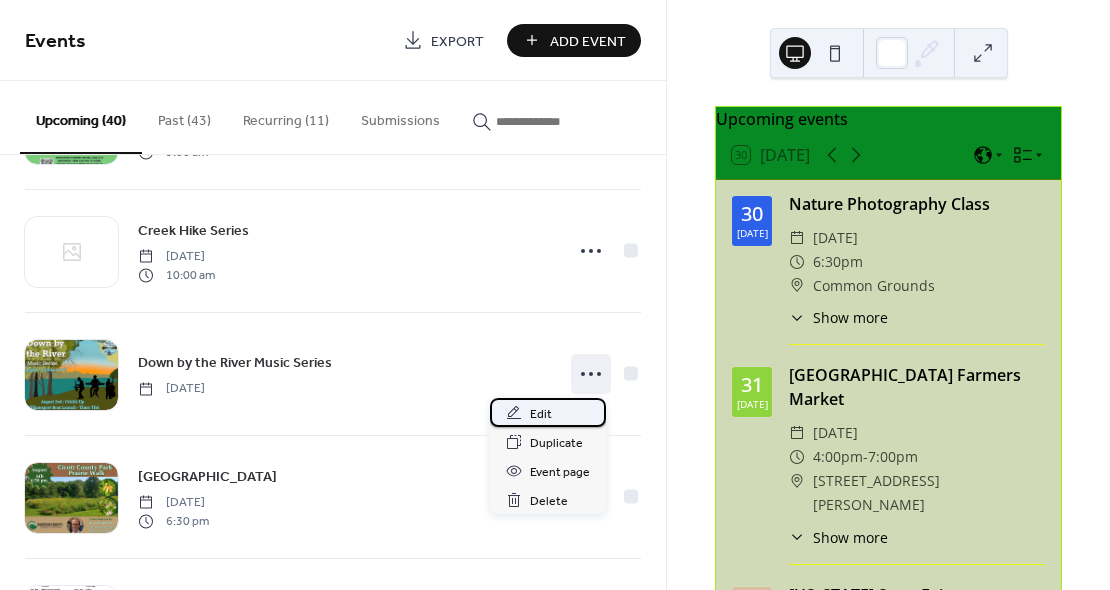 click on "Edit" at bounding box center (541, 414) 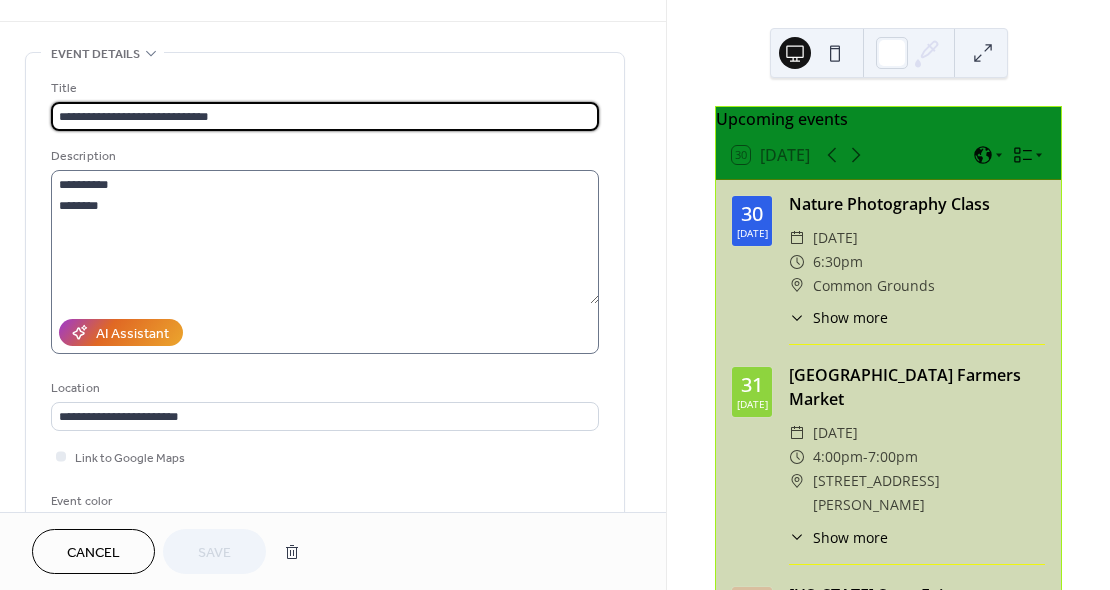 scroll, scrollTop: 69, scrollLeft: 0, axis: vertical 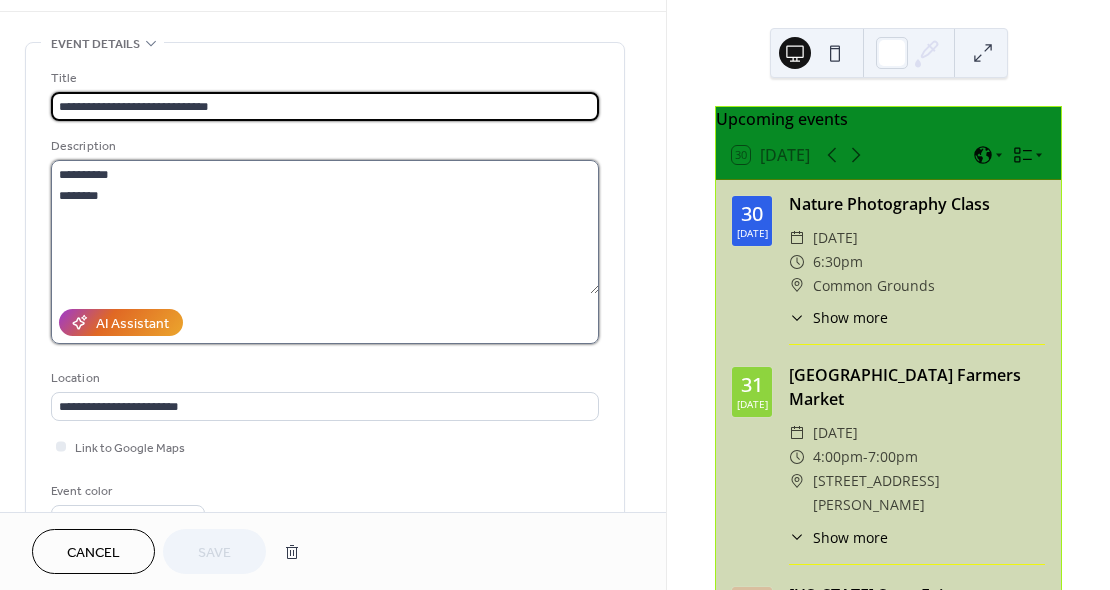 click on "**********" at bounding box center (325, 227) 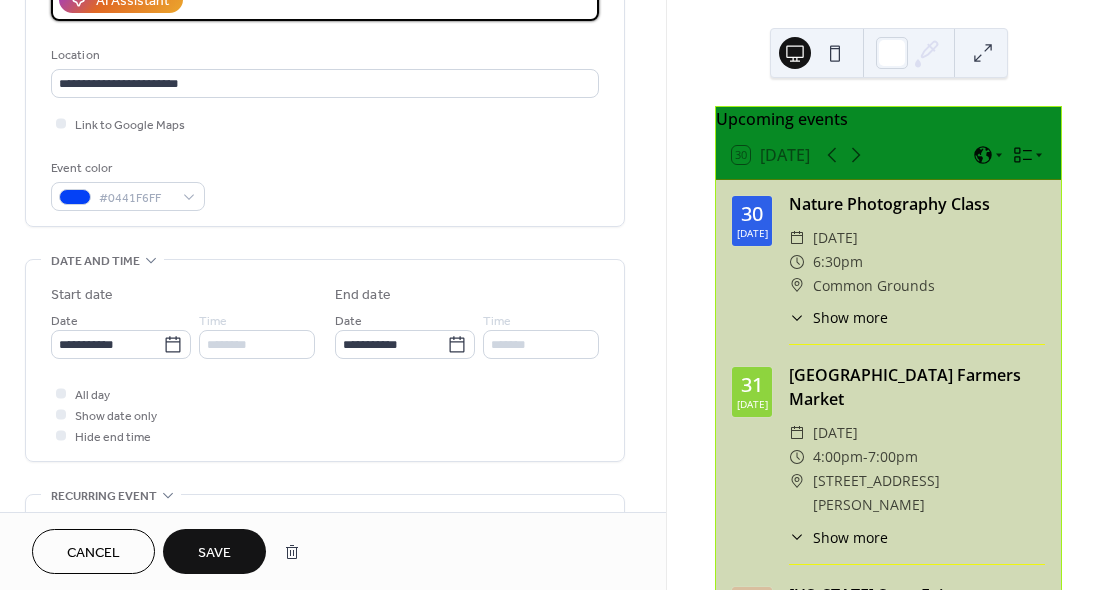 scroll, scrollTop: 399, scrollLeft: 0, axis: vertical 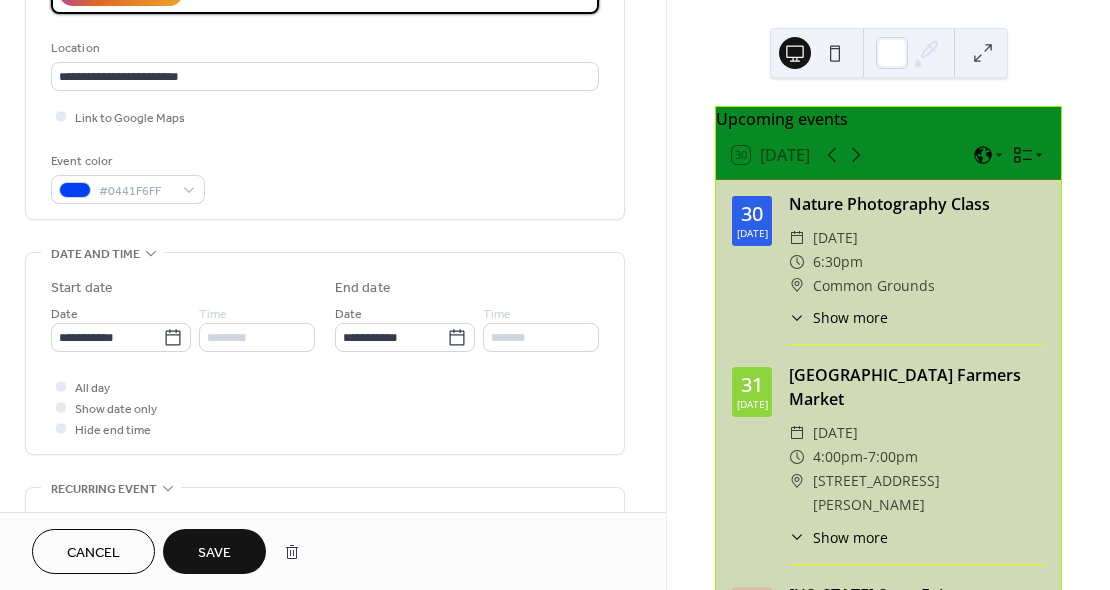 type on "**********" 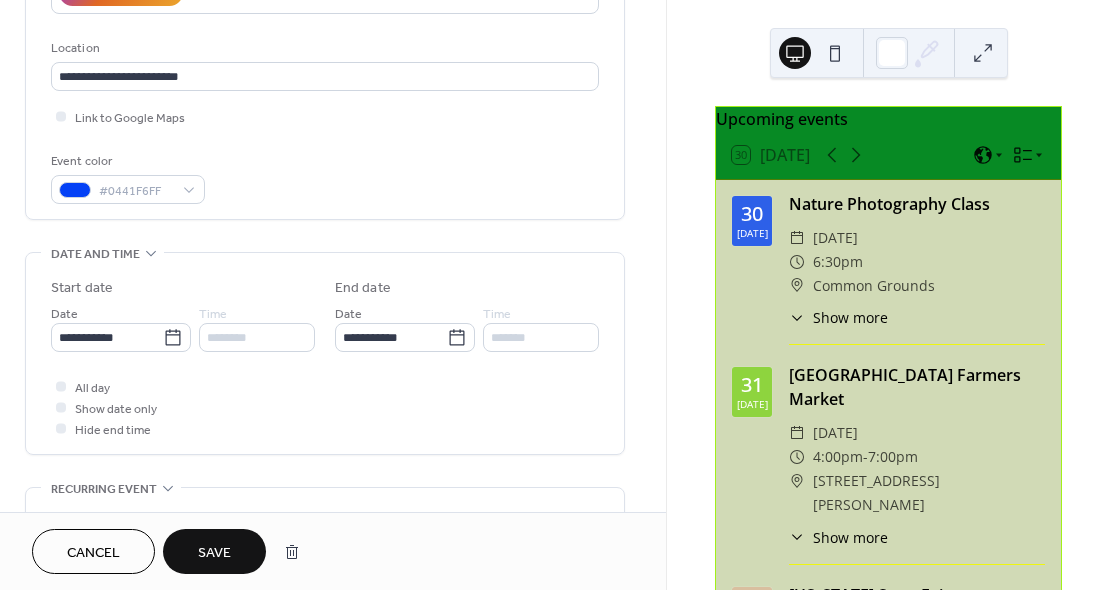 click on "********" at bounding box center [257, 337] 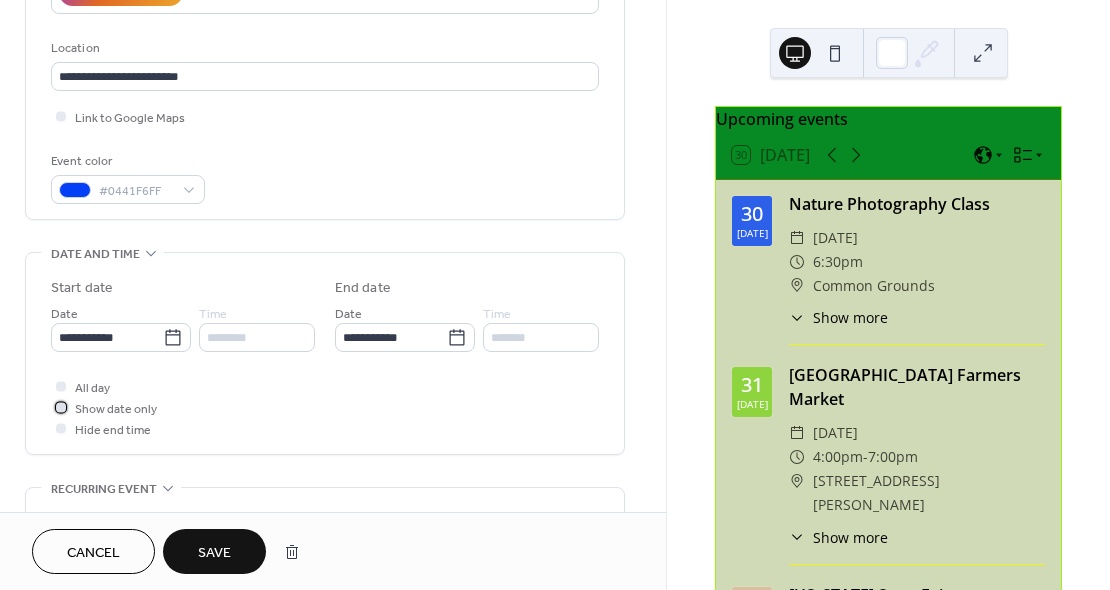 click 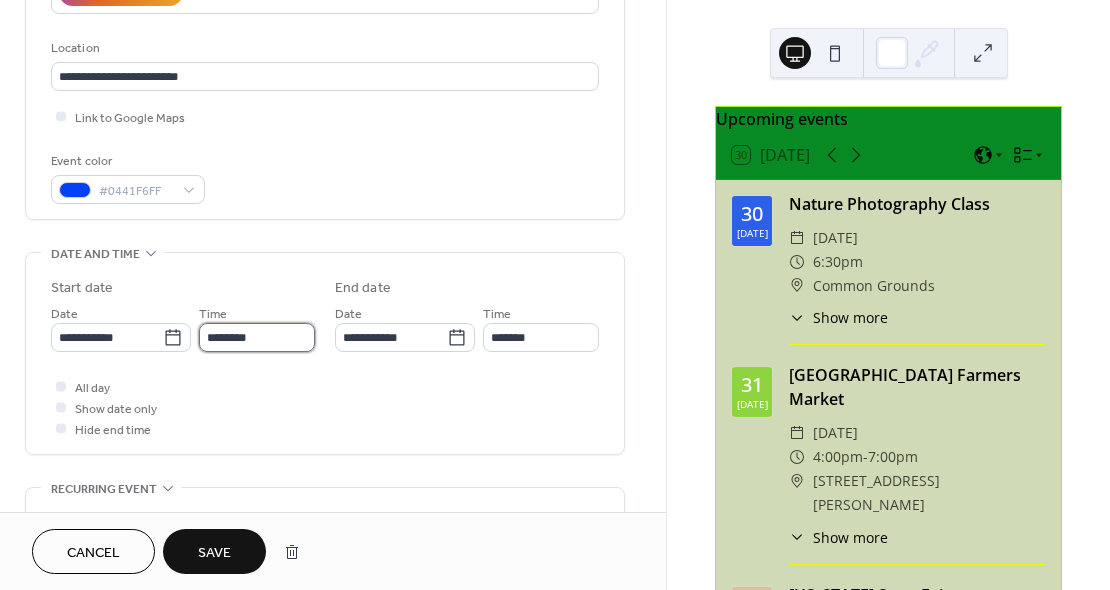 click on "********" at bounding box center [257, 337] 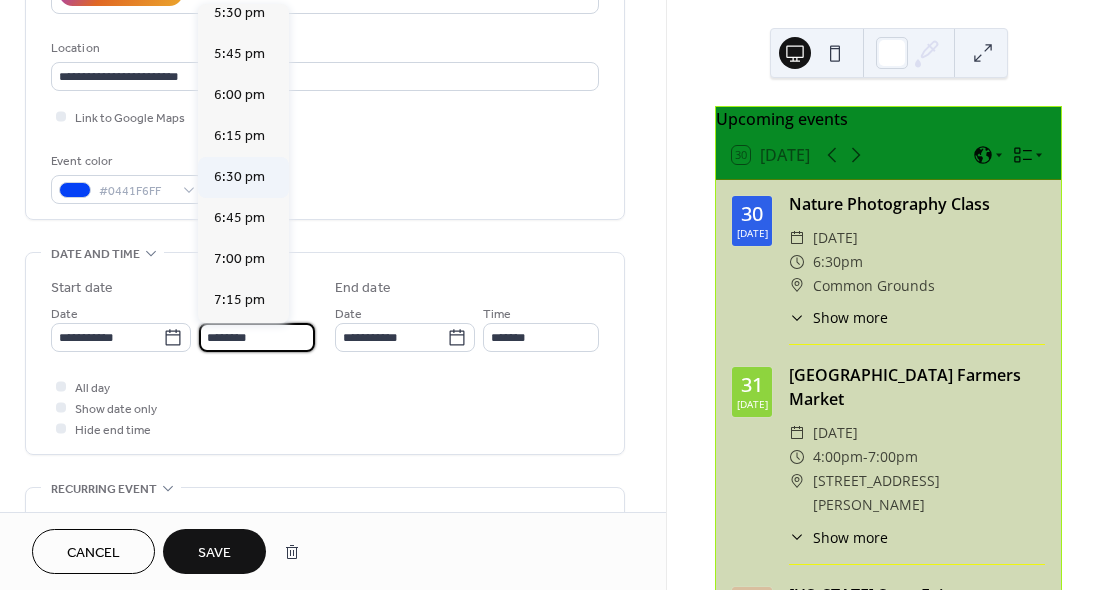 scroll, scrollTop: 2884, scrollLeft: 0, axis: vertical 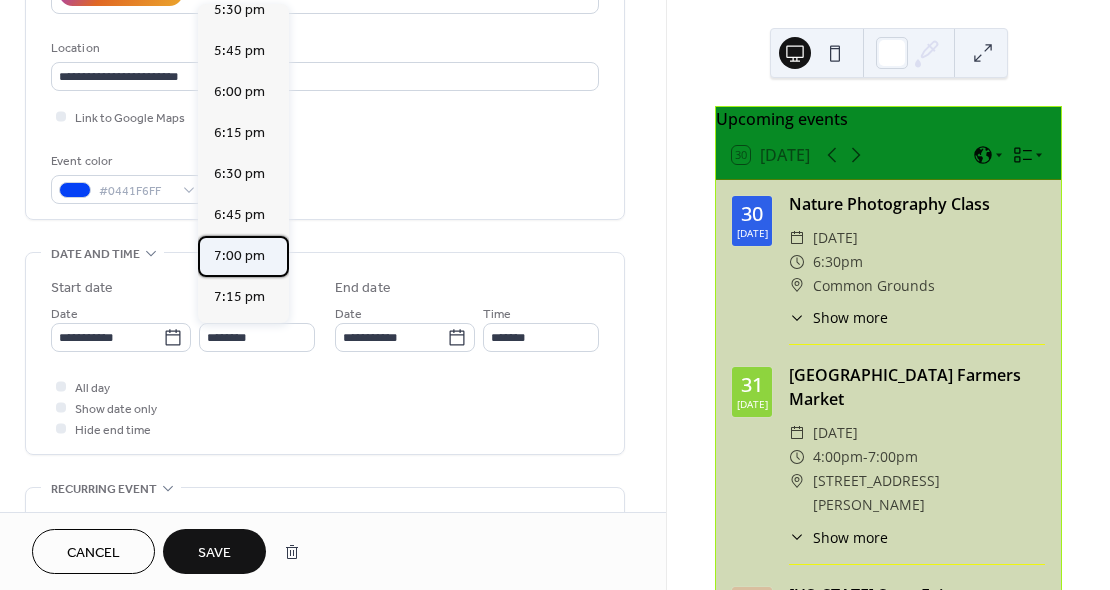 click on "7:00 pm" at bounding box center [239, 256] 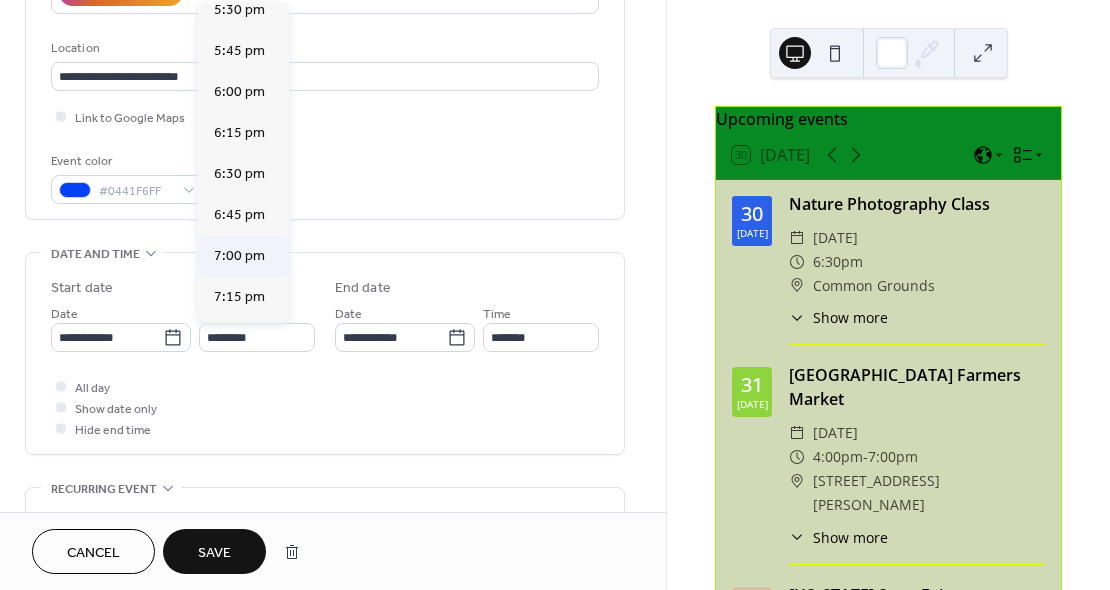 type on "*******" 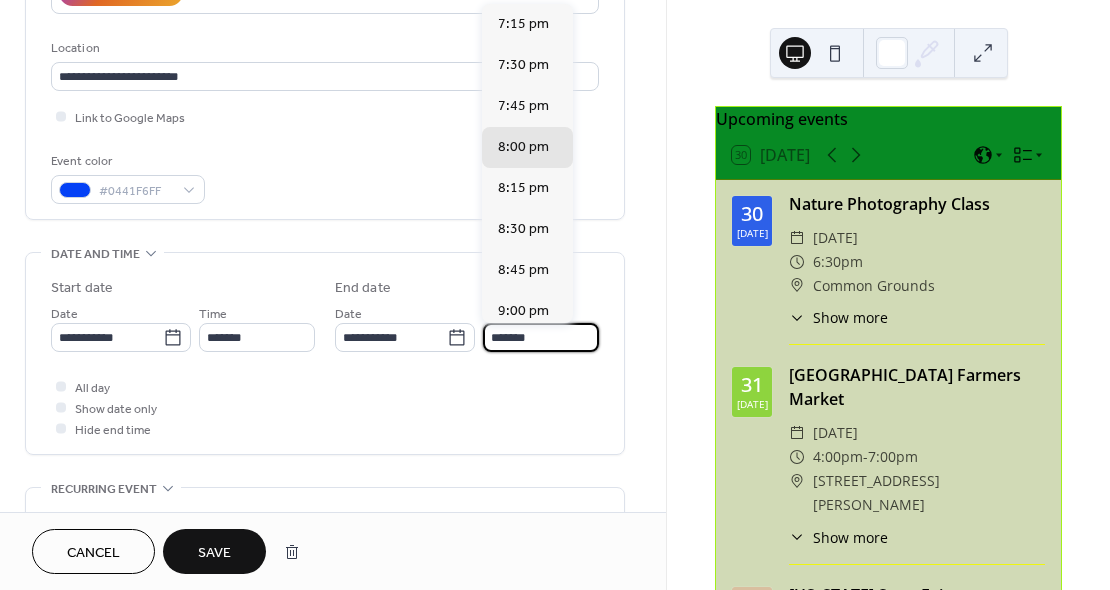 click on "*******" at bounding box center (541, 337) 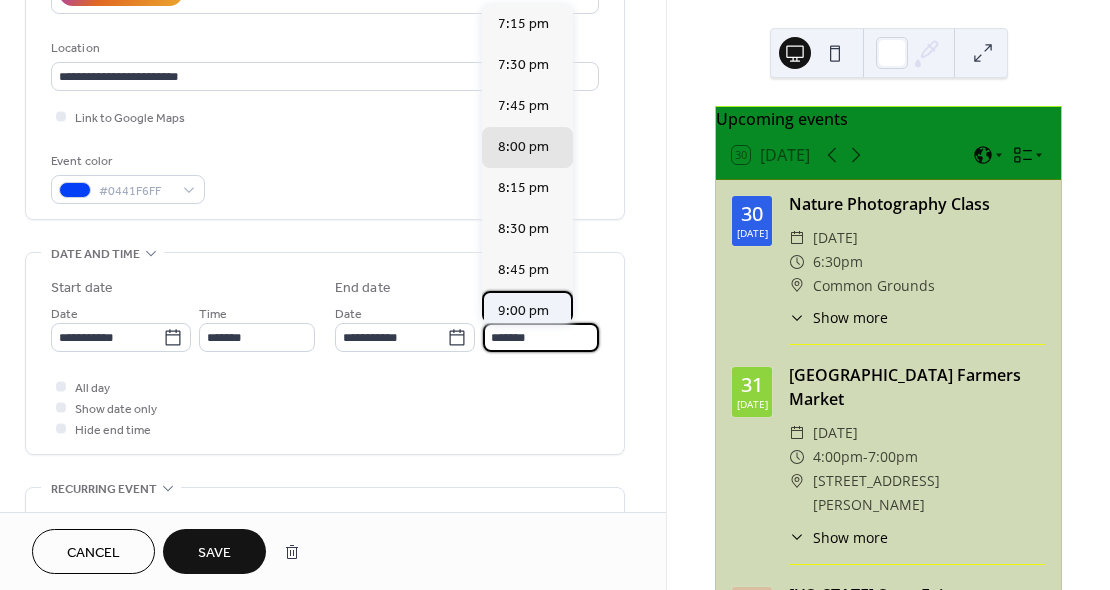 click on "9:00 pm" at bounding box center (523, 311) 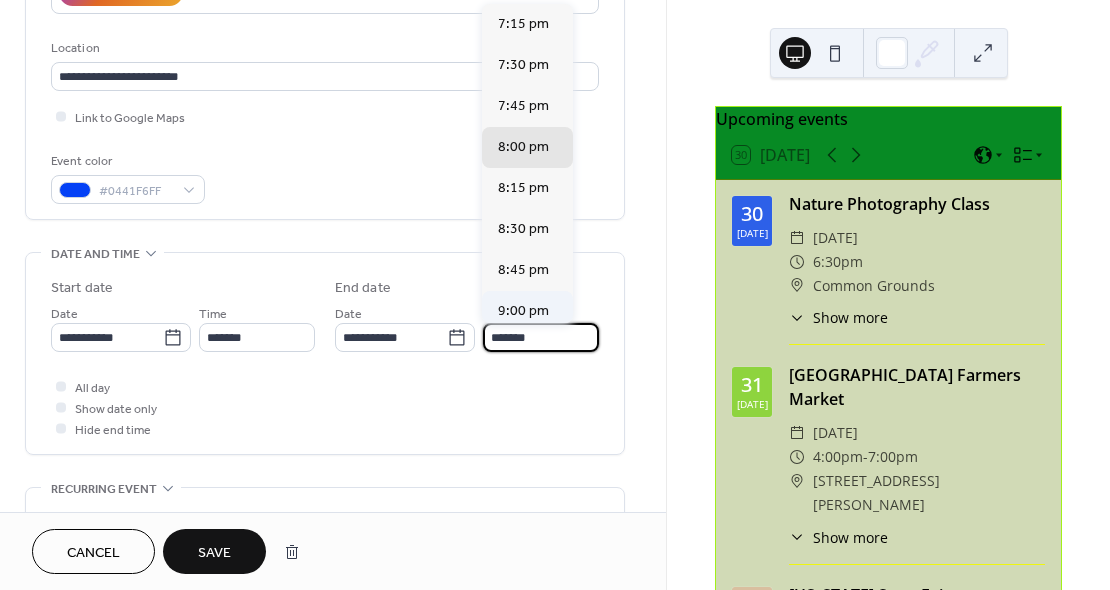 type on "*******" 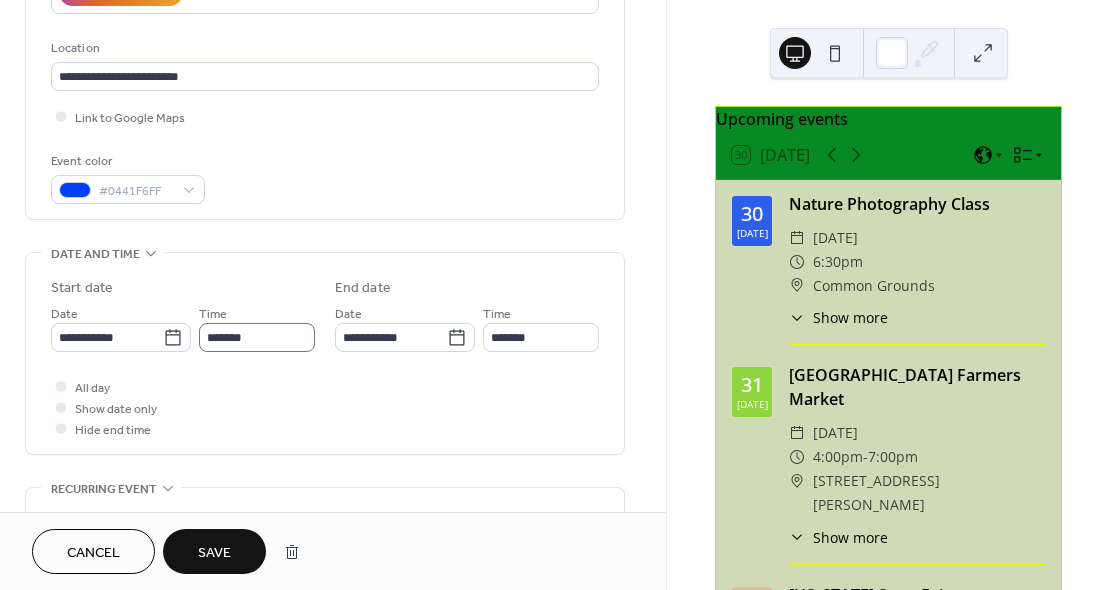 scroll, scrollTop: 1, scrollLeft: 0, axis: vertical 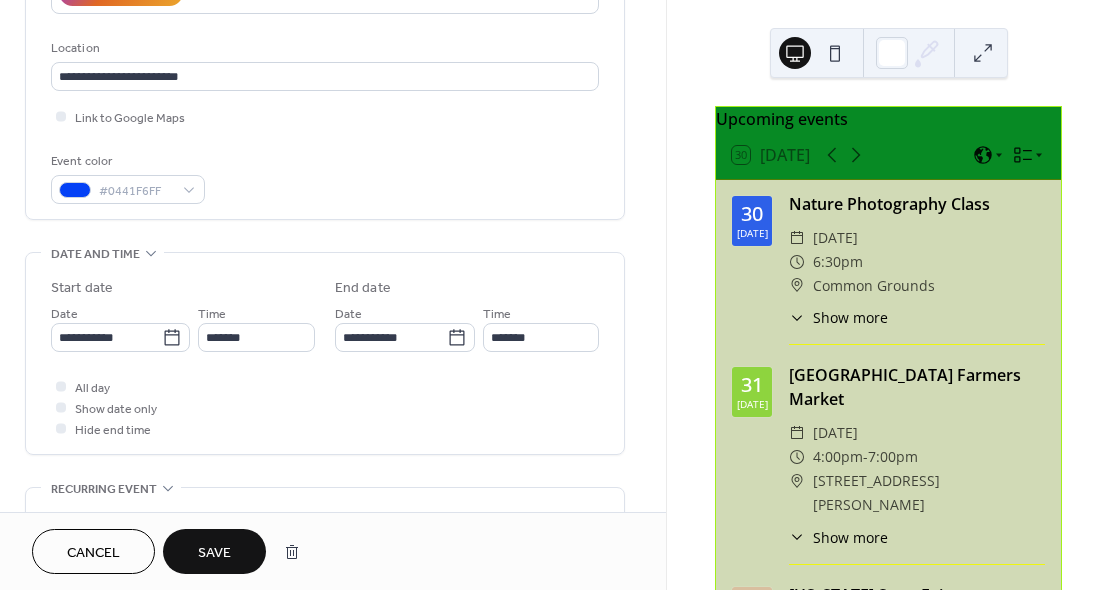 click on "Save" at bounding box center [214, 553] 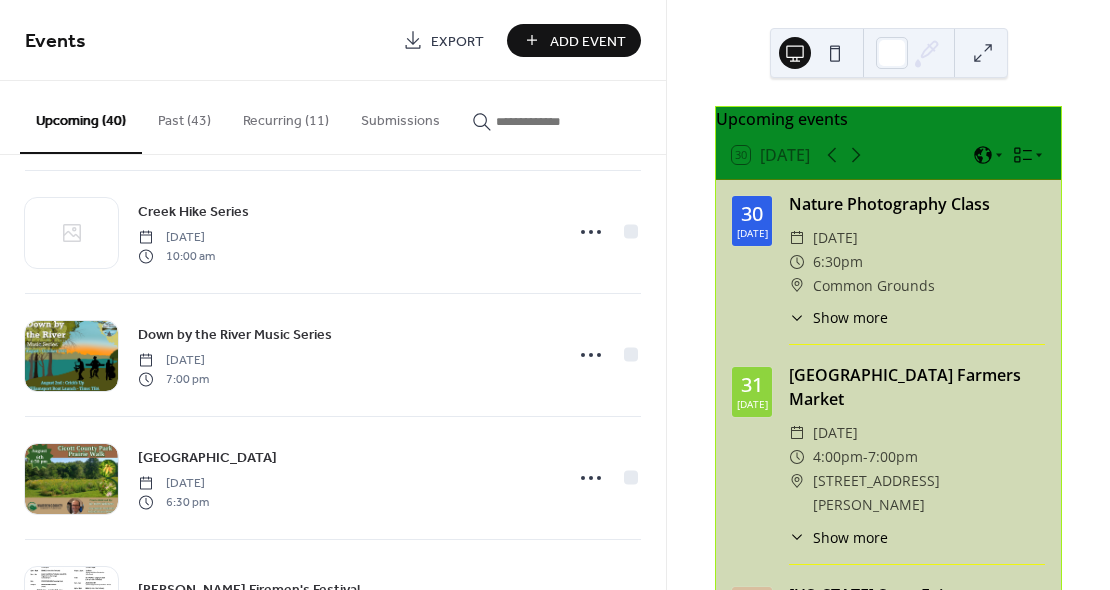 scroll, scrollTop: 391, scrollLeft: 0, axis: vertical 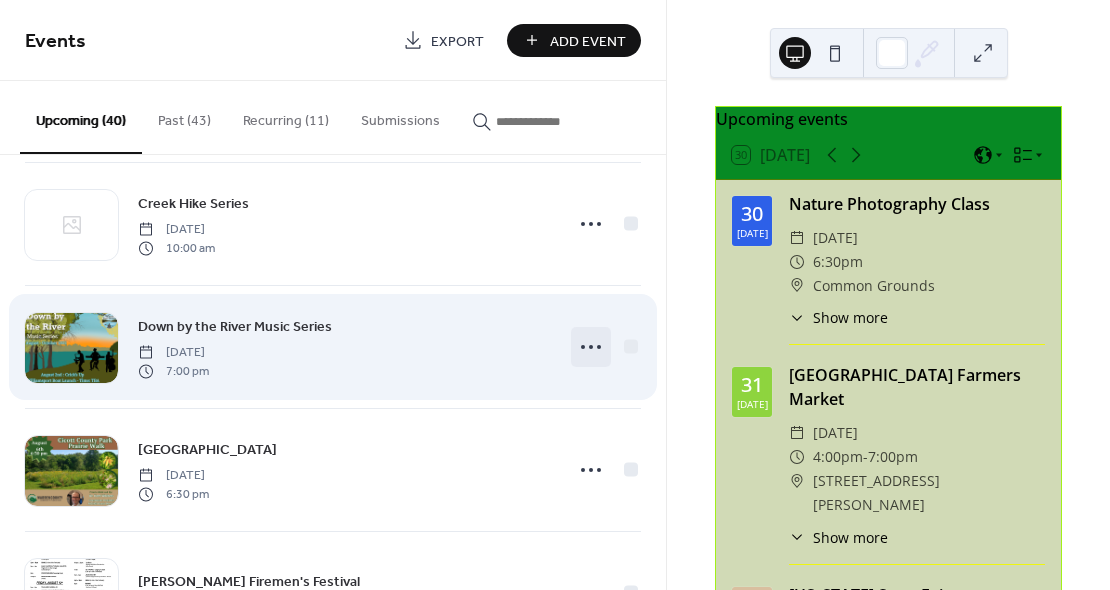 click 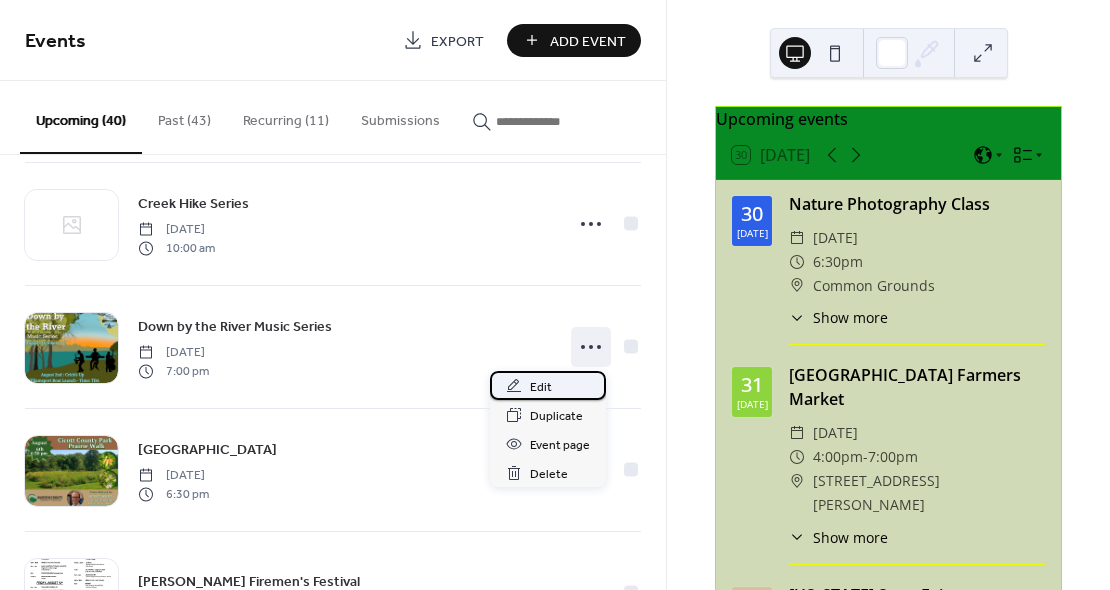 click on "Edit" at bounding box center (541, 387) 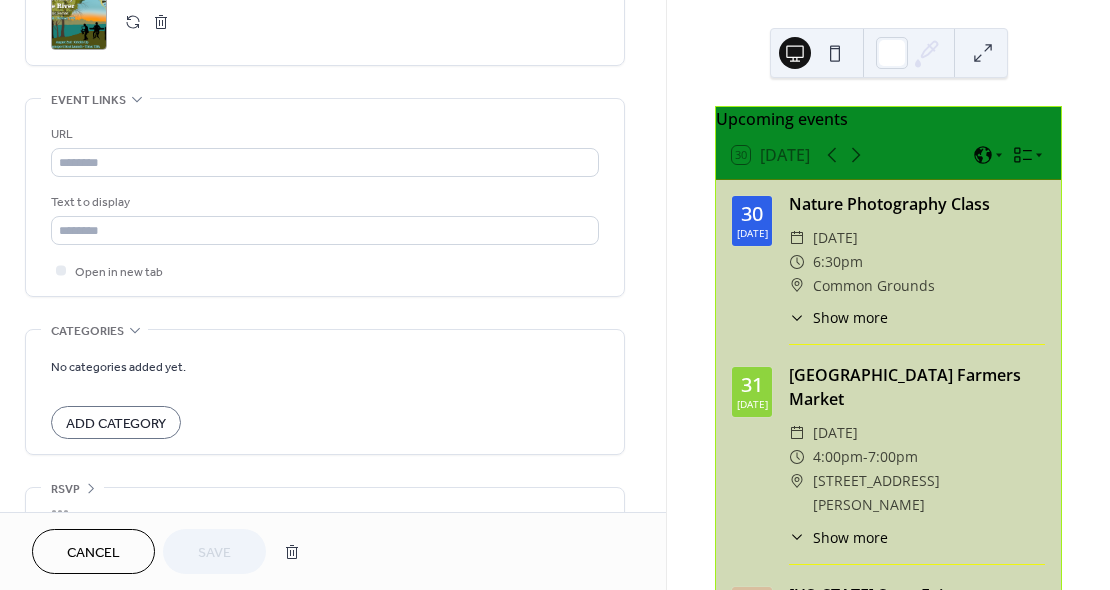 scroll, scrollTop: 1058, scrollLeft: 0, axis: vertical 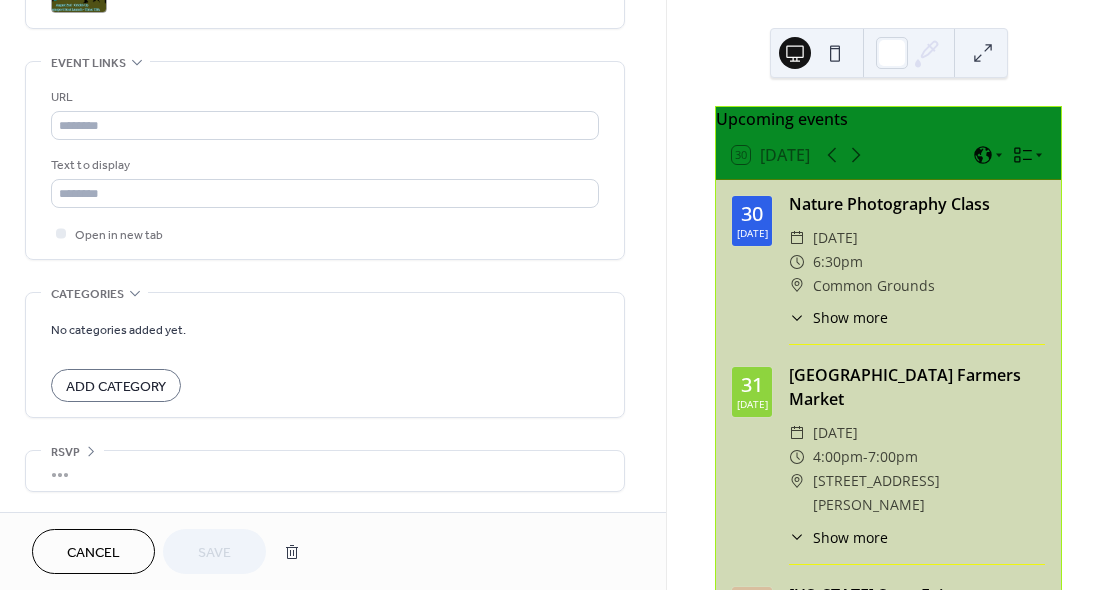 click on "Cancel" at bounding box center [93, 553] 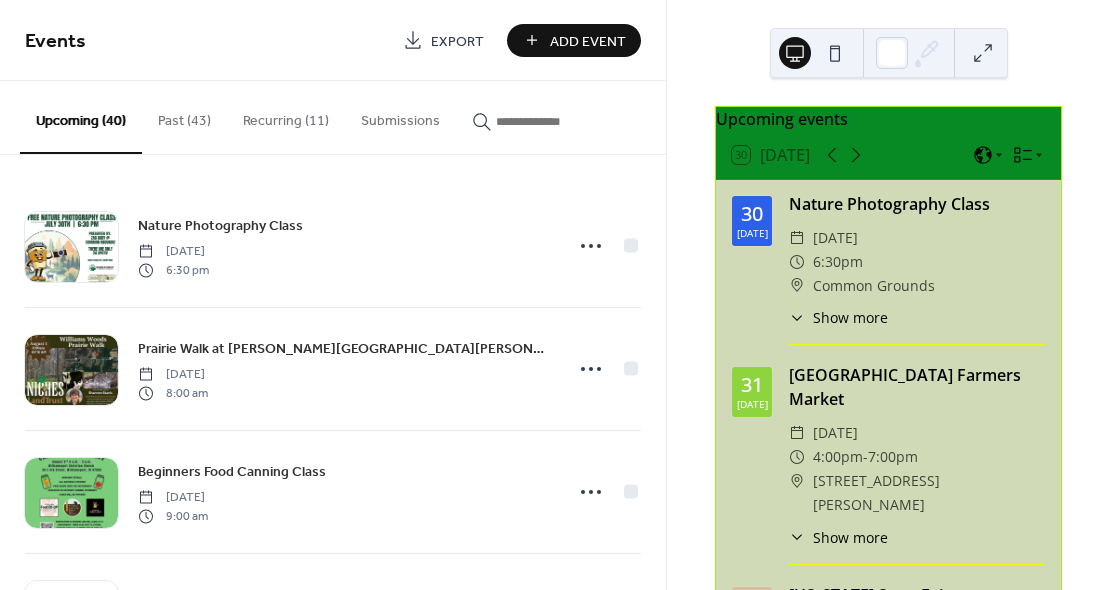 click on "Add Event" at bounding box center [588, 41] 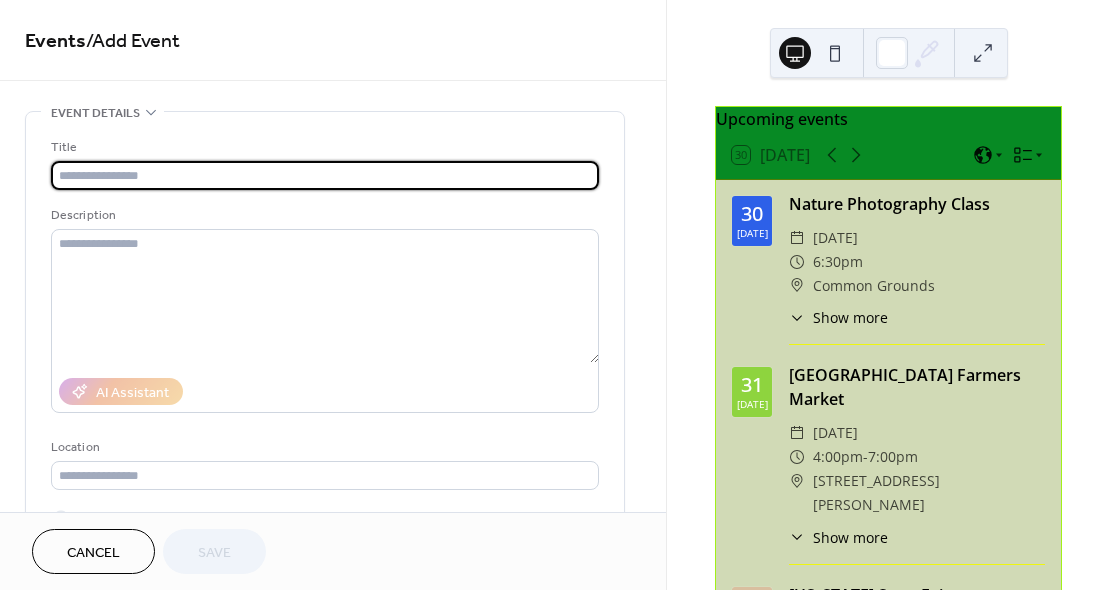 click at bounding box center [325, 175] 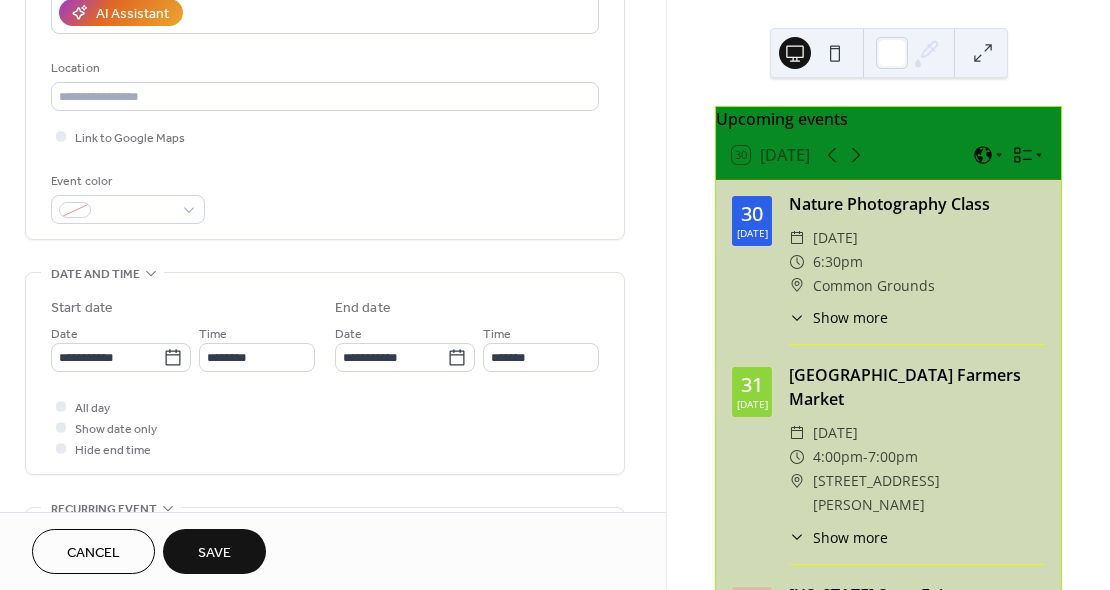 scroll, scrollTop: 401, scrollLeft: 0, axis: vertical 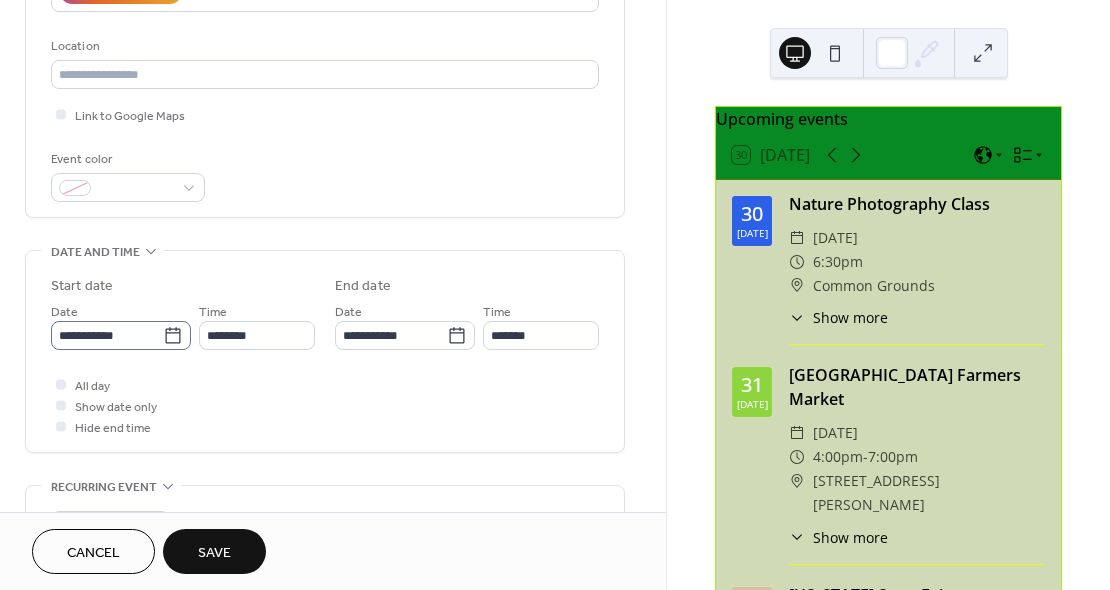 type on "**********" 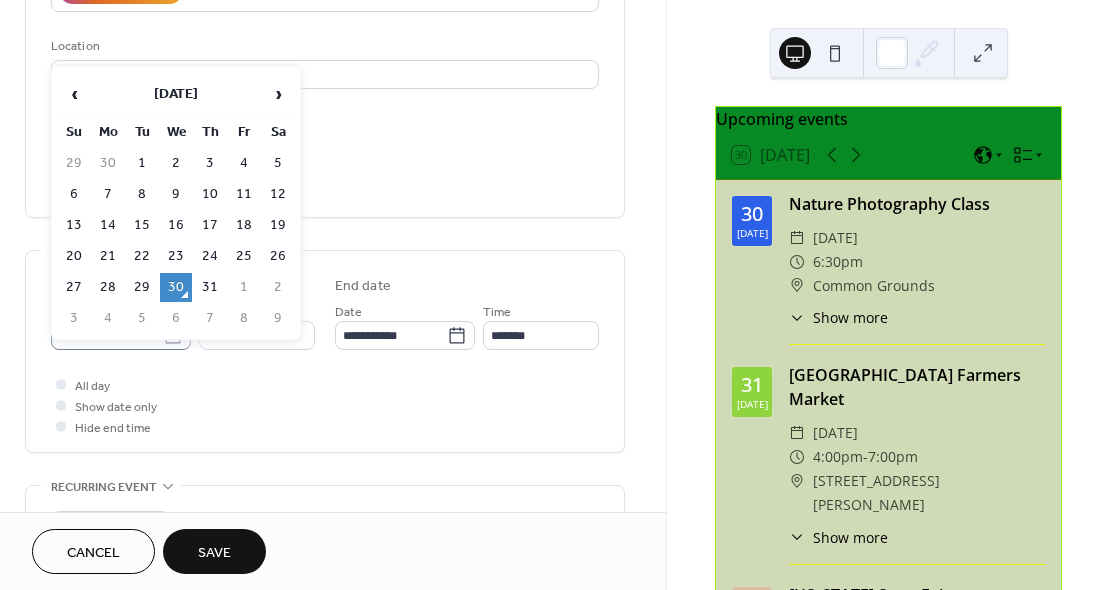 click on "**********" at bounding box center (555, 295) 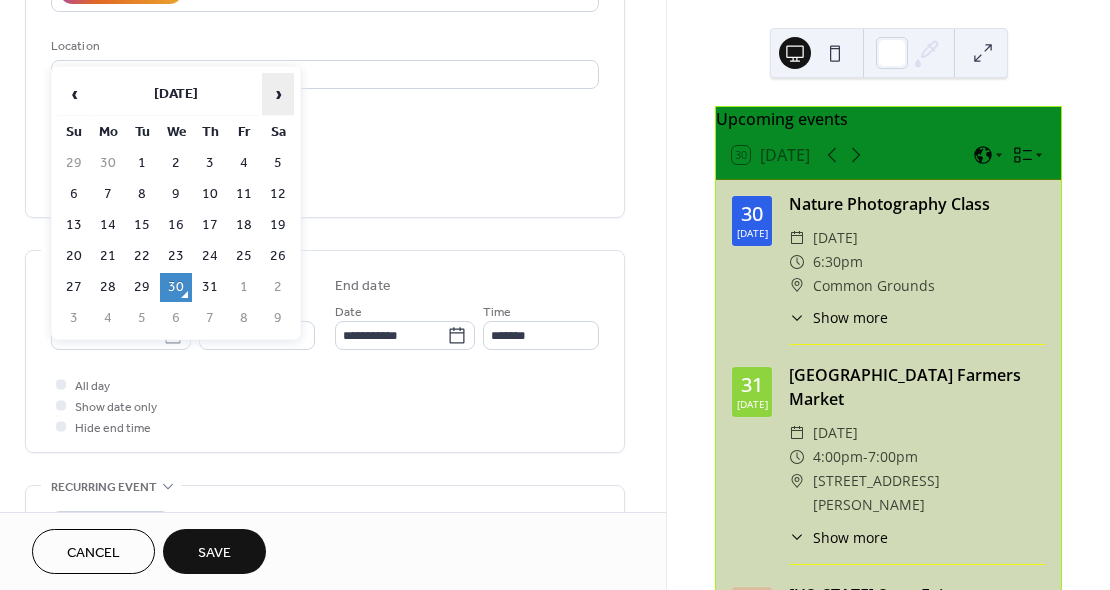 click on "›" at bounding box center (278, 94) 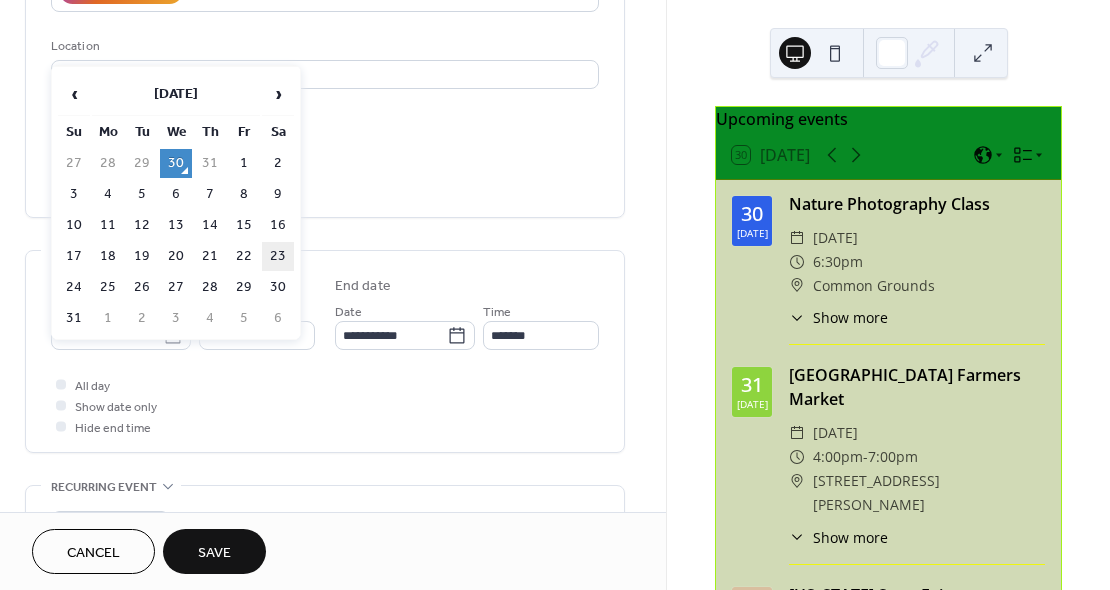 click on "23" at bounding box center [278, 256] 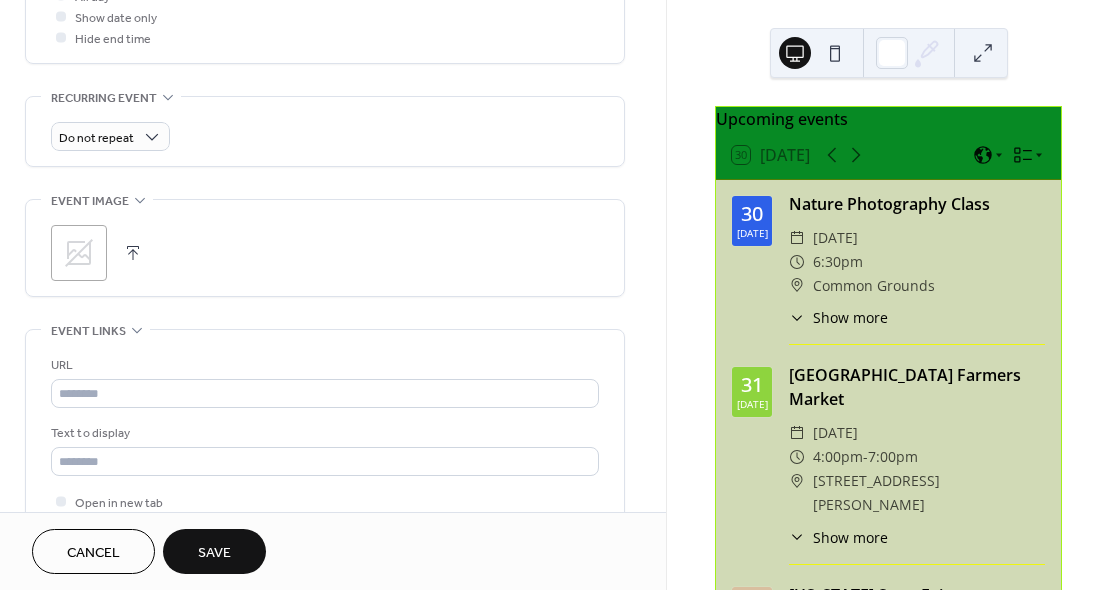 scroll, scrollTop: 799, scrollLeft: 0, axis: vertical 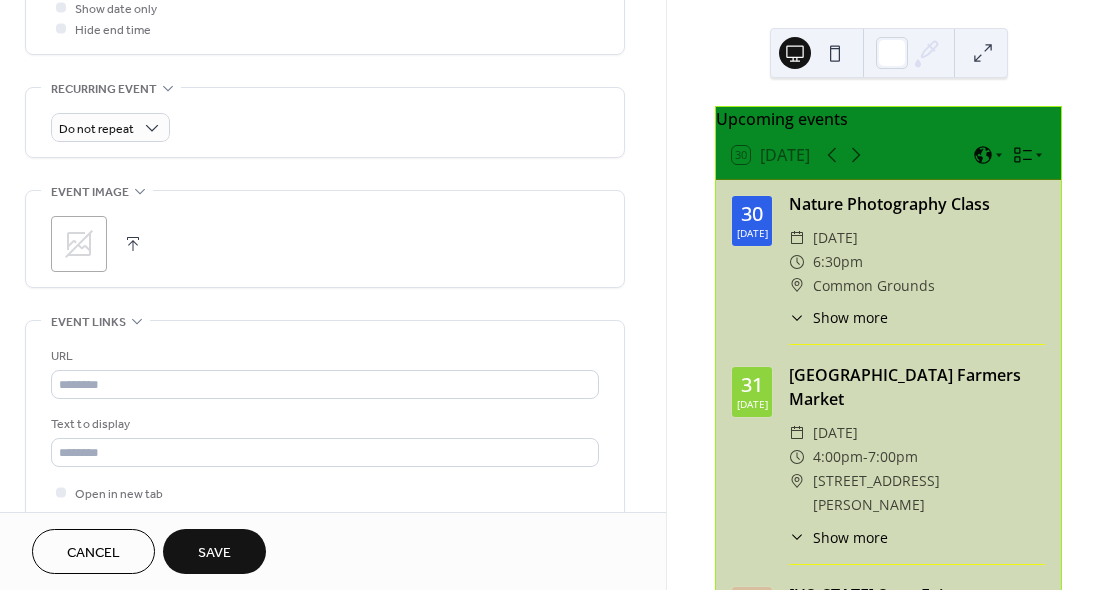 click at bounding box center [133, 244] 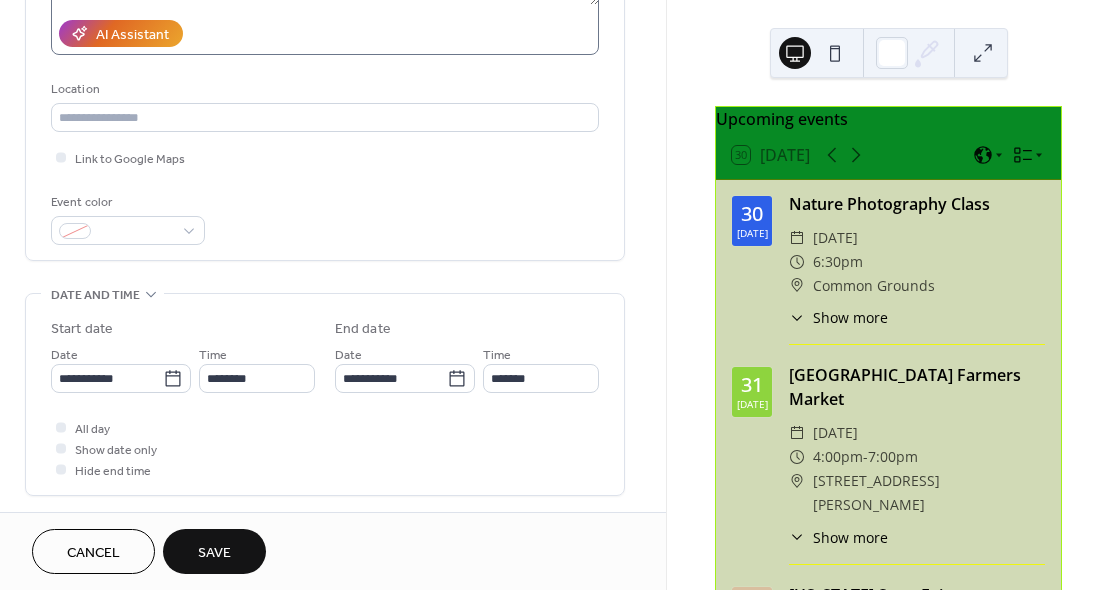 scroll, scrollTop: 374, scrollLeft: 0, axis: vertical 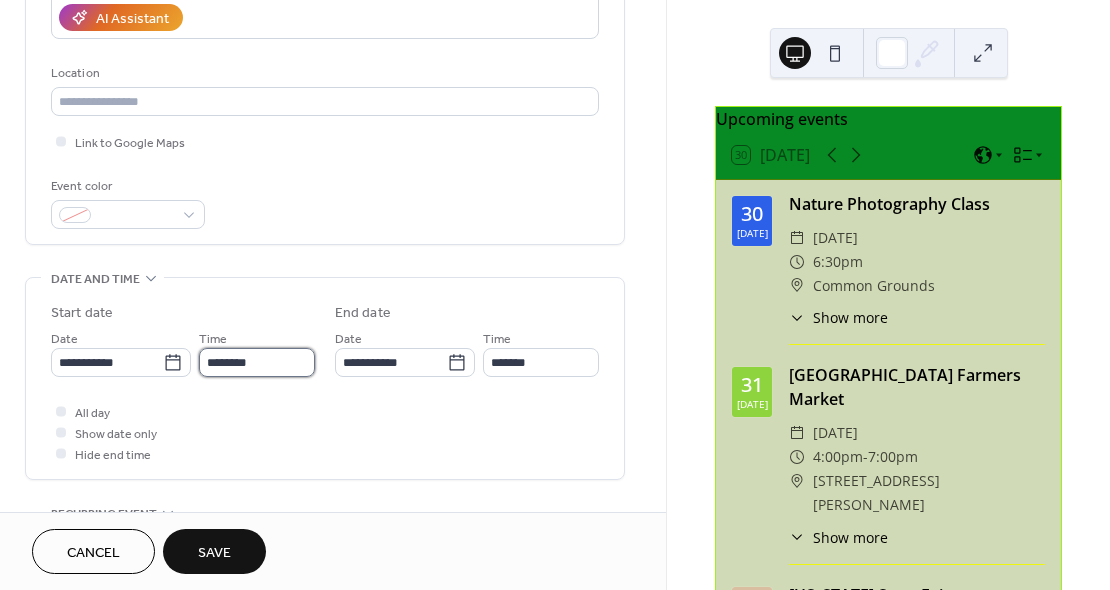 click on "********" at bounding box center [257, 362] 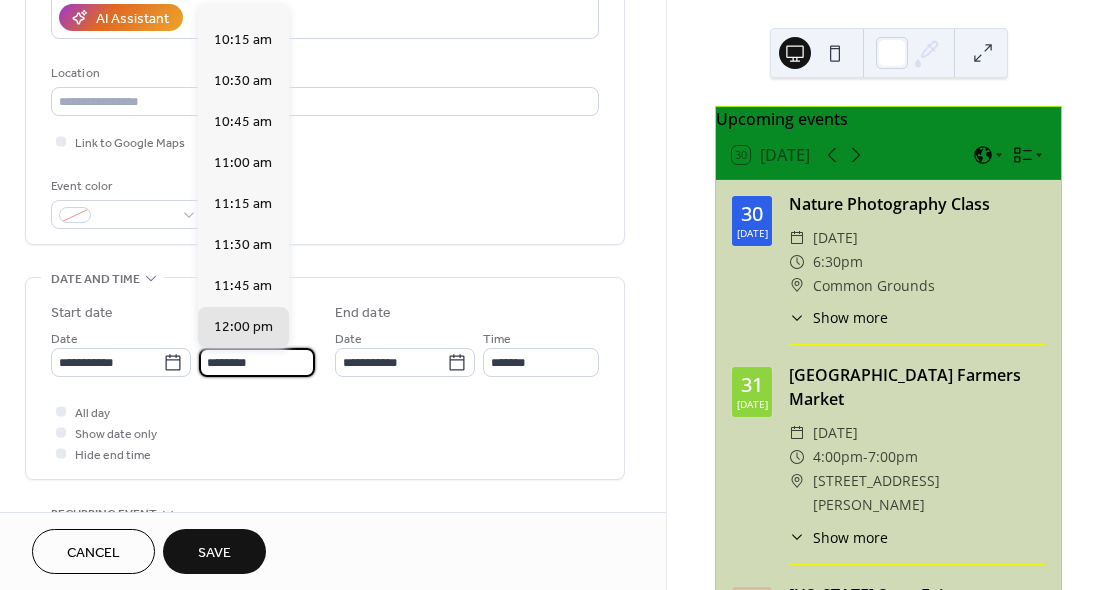 scroll, scrollTop: 1651, scrollLeft: 0, axis: vertical 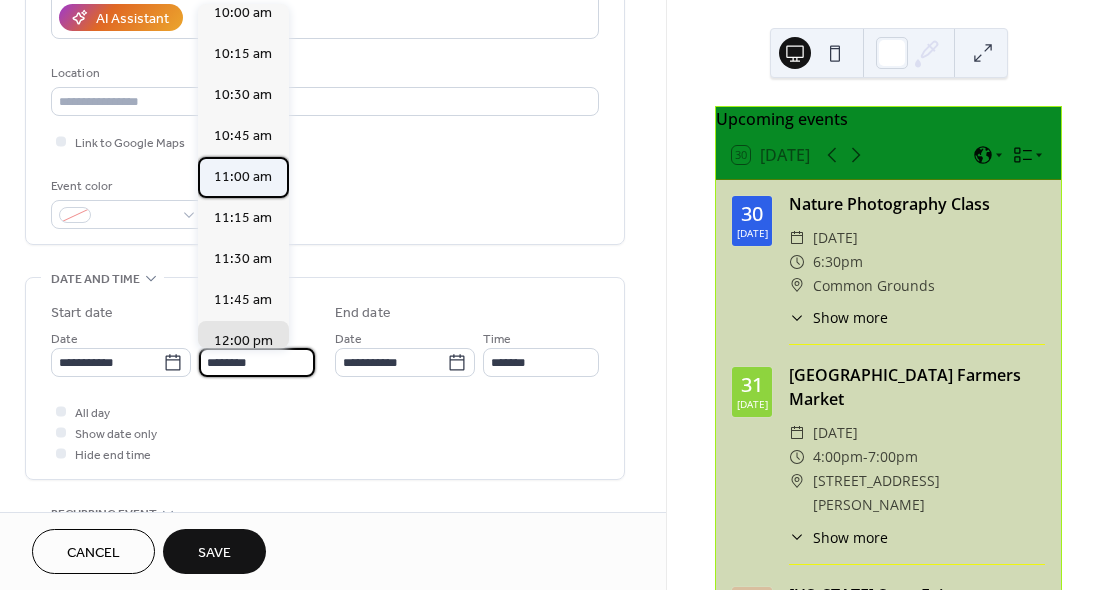 click on "11:00 am" at bounding box center (243, 177) 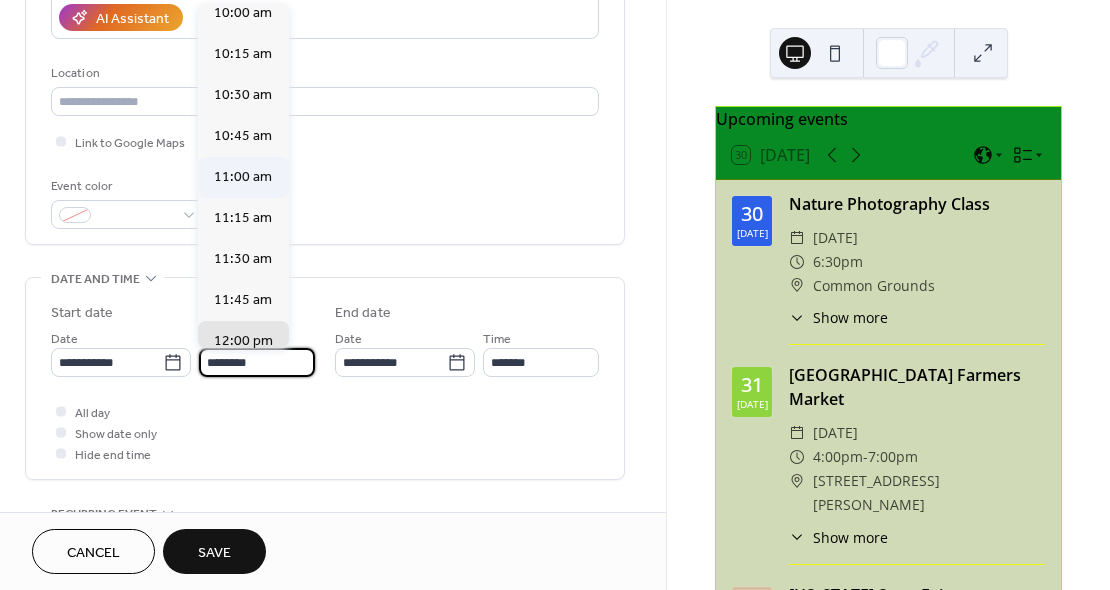 type on "********" 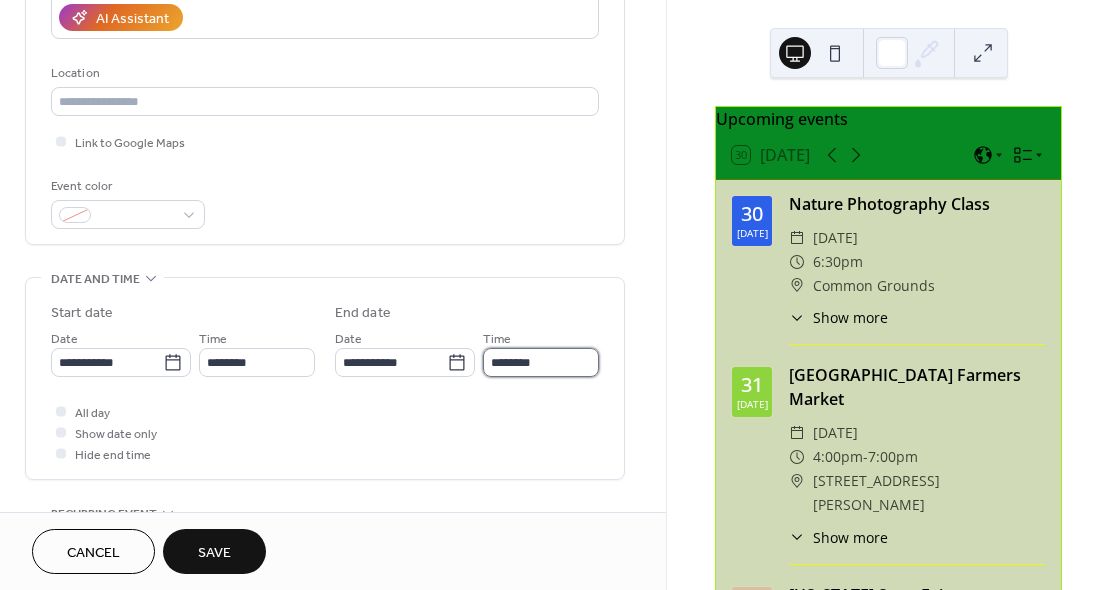 click on "********" at bounding box center [541, 362] 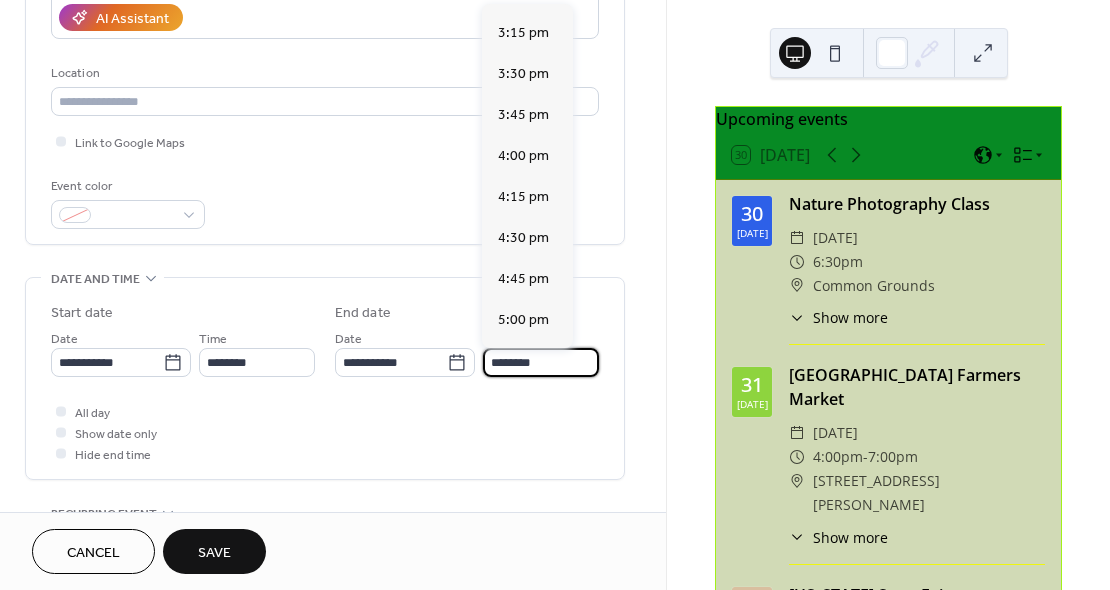 scroll, scrollTop: 654, scrollLeft: 0, axis: vertical 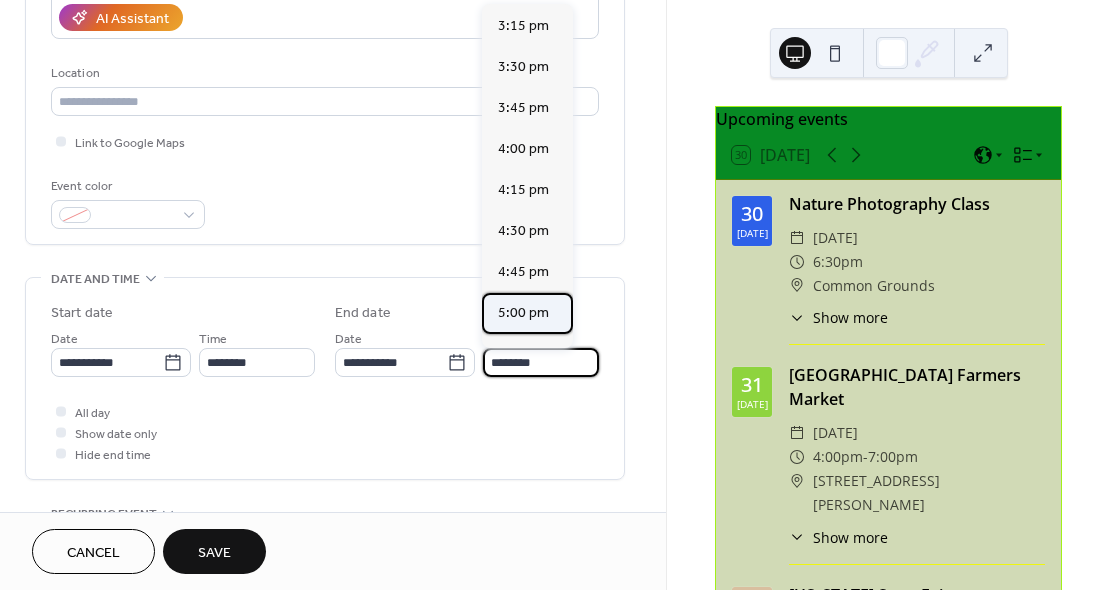 click on "5:00 pm" at bounding box center (523, 313) 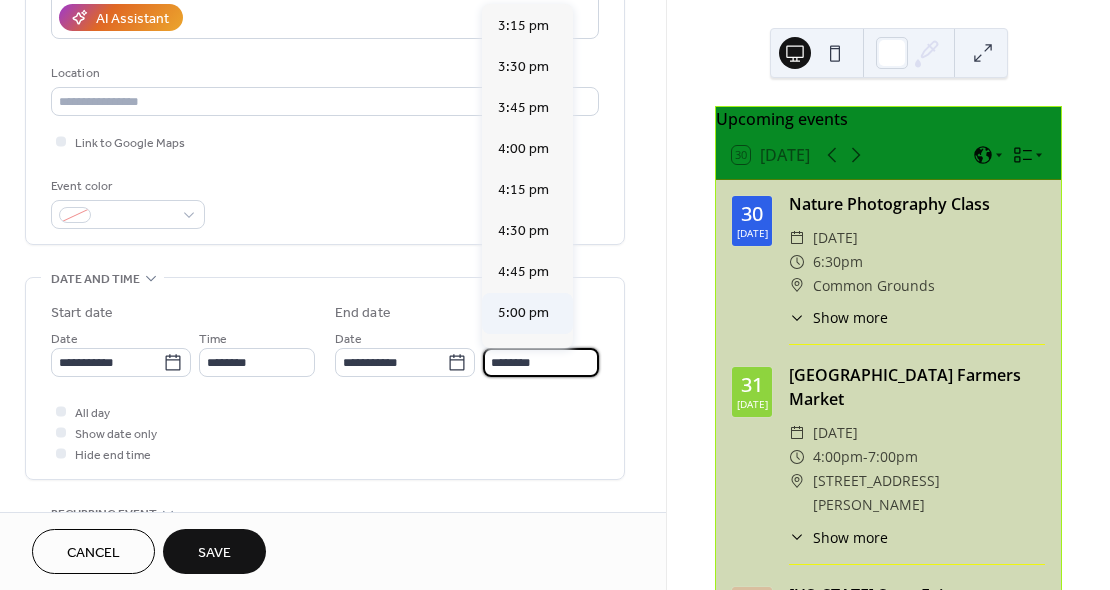 type on "*******" 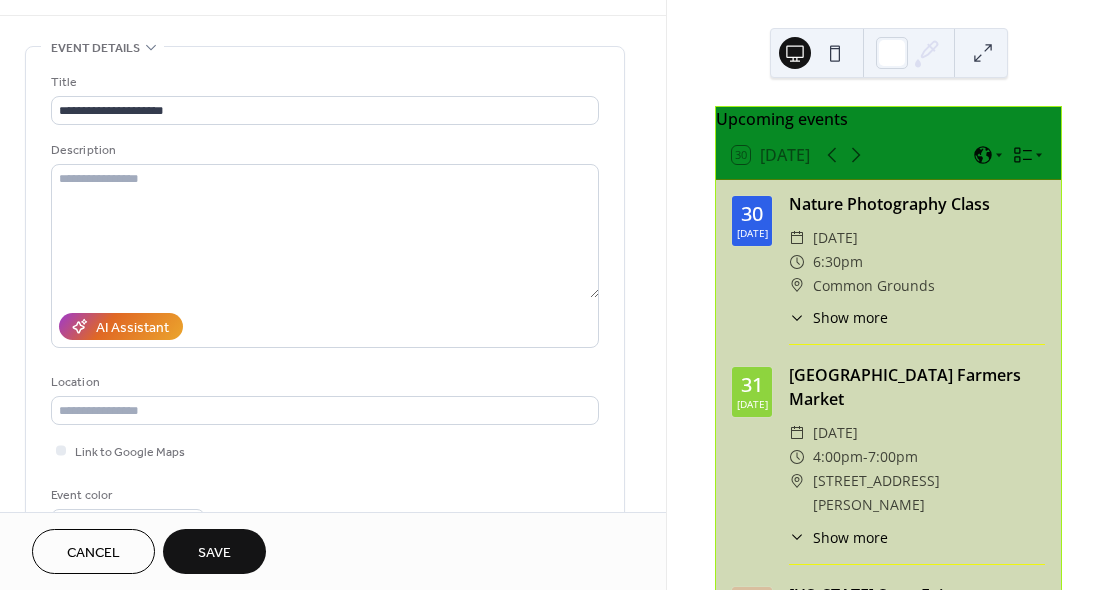 scroll, scrollTop: 0, scrollLeft: 0, axis: both 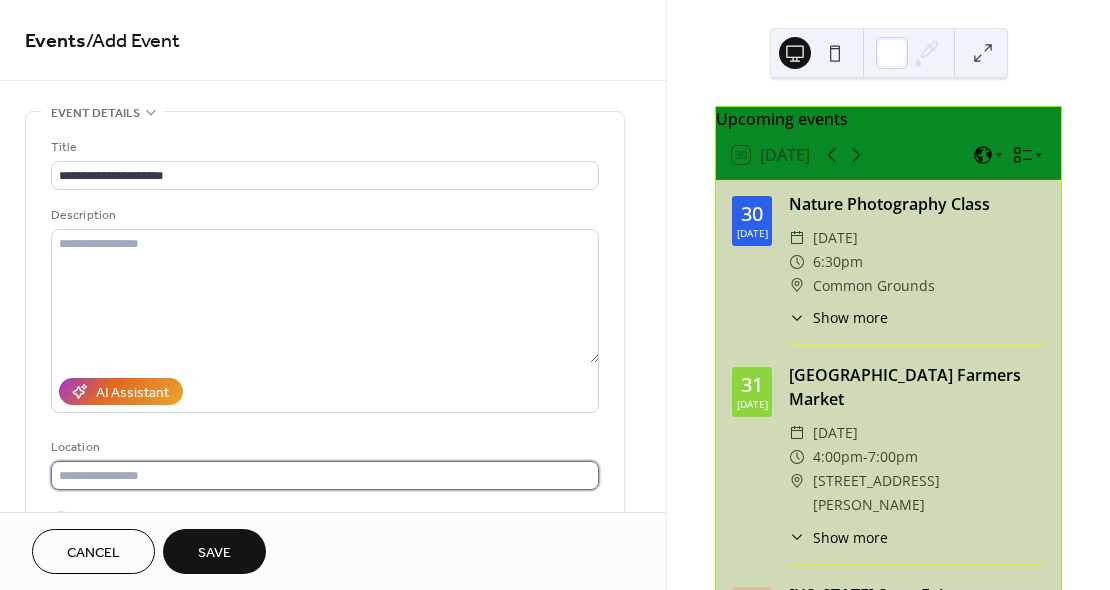 click at bounding box center (325, 475) 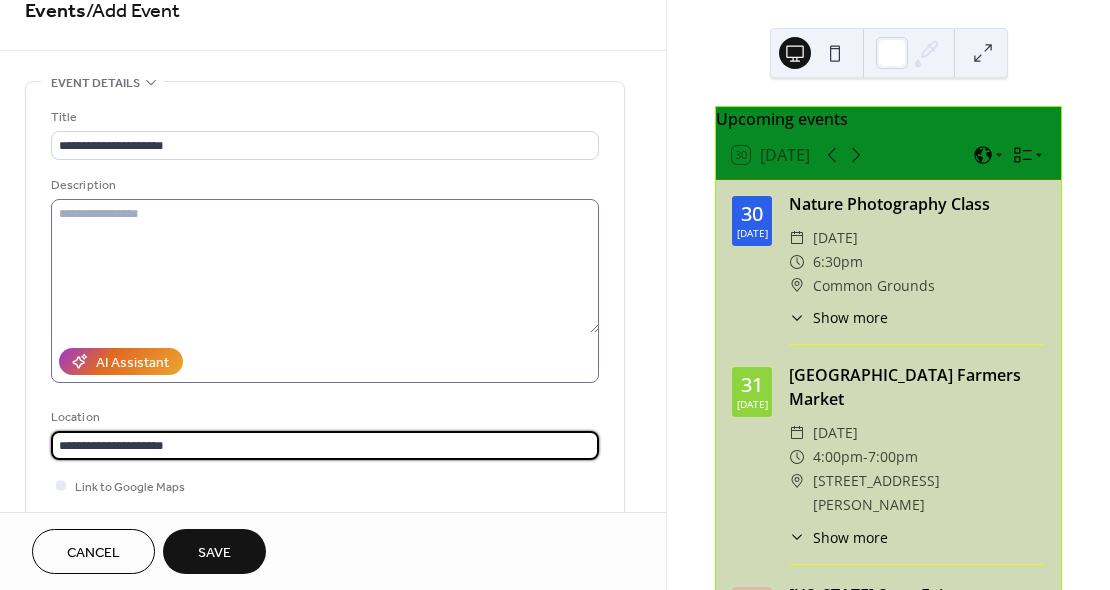 scroll, scrollTop: 0, scrollLeft: 0, axis: both 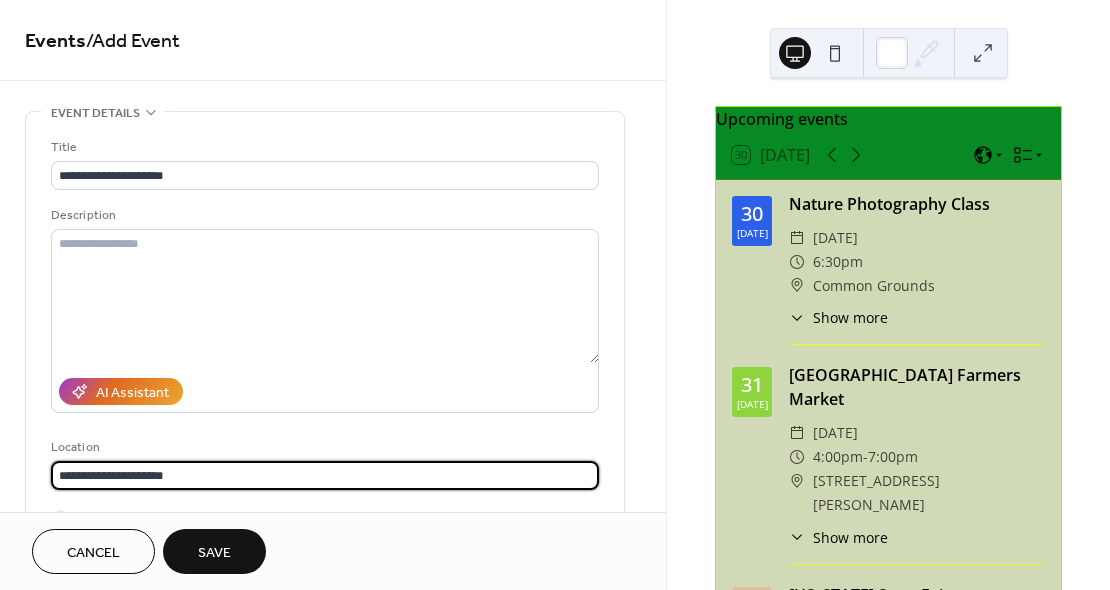 type on "**********" 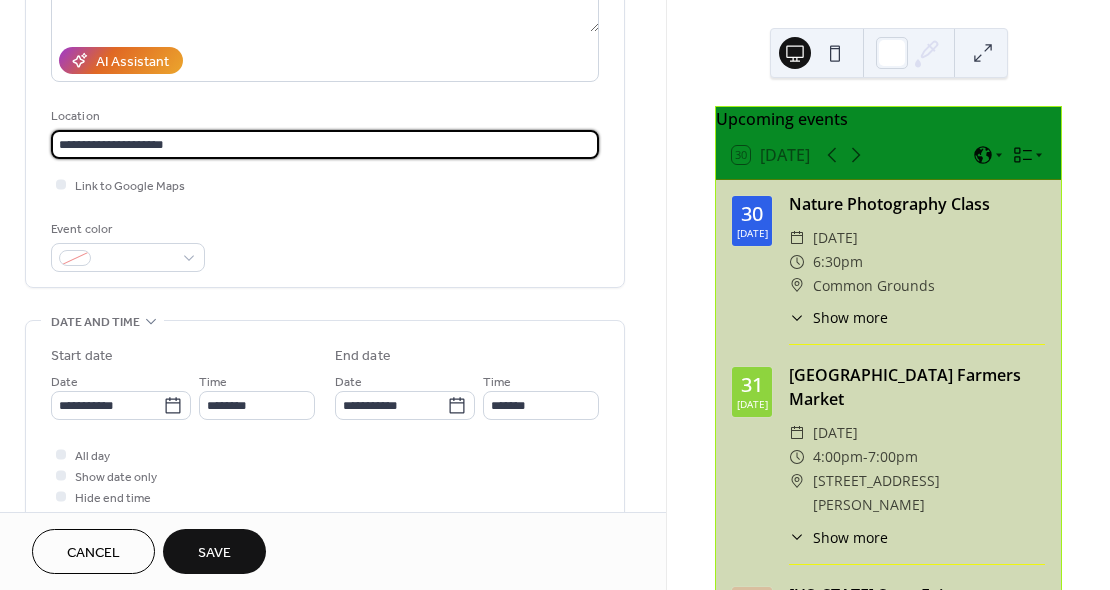 scroll, scrollTop: 339, scrollLeft: 0, axis: vertical 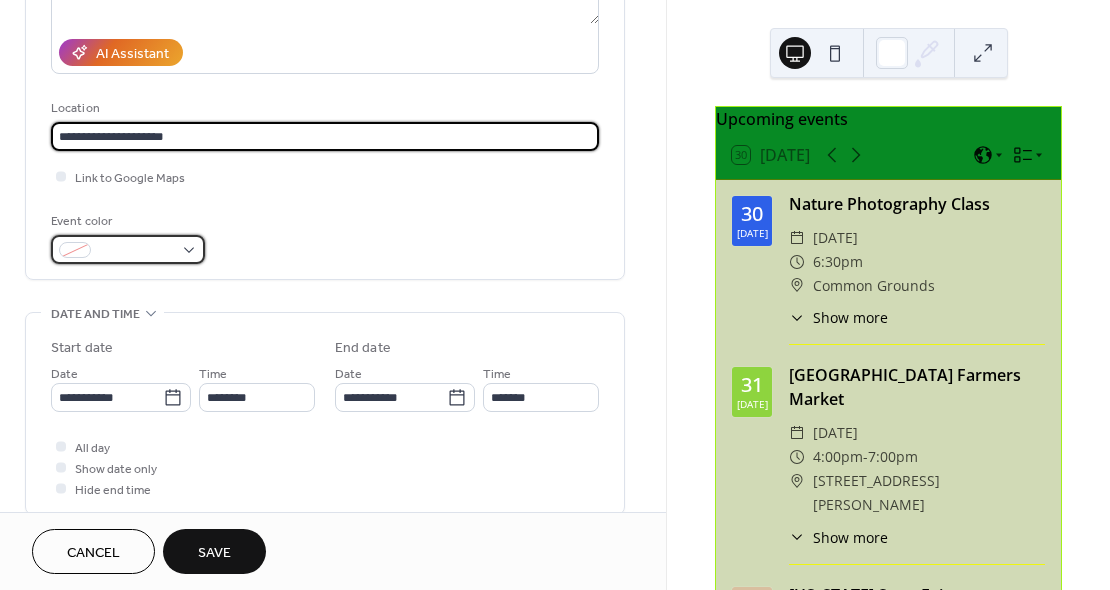 type 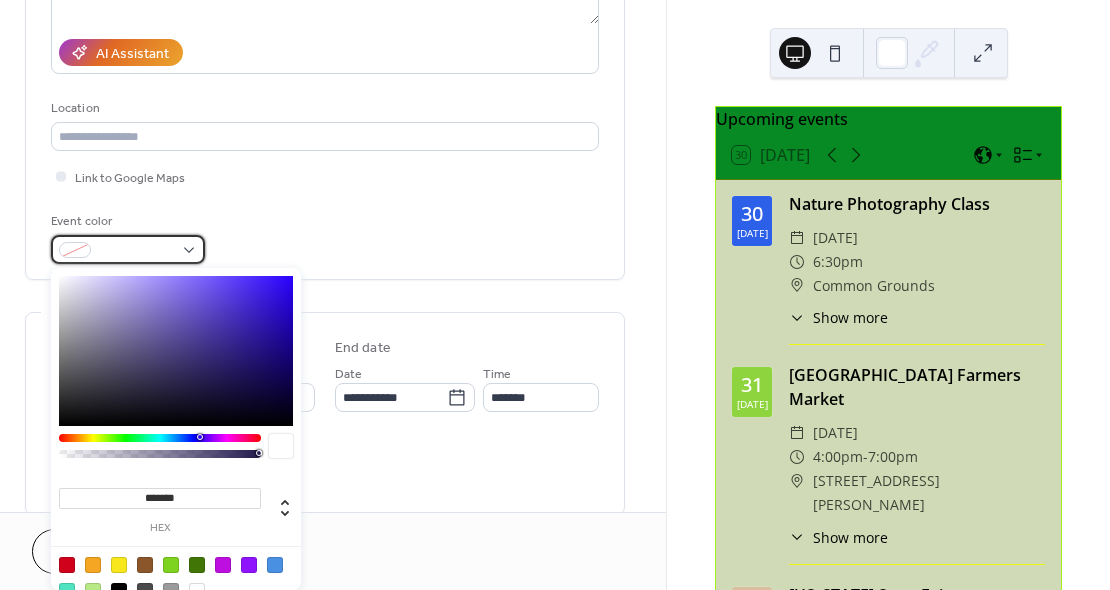click at bounding box center (128, 249) 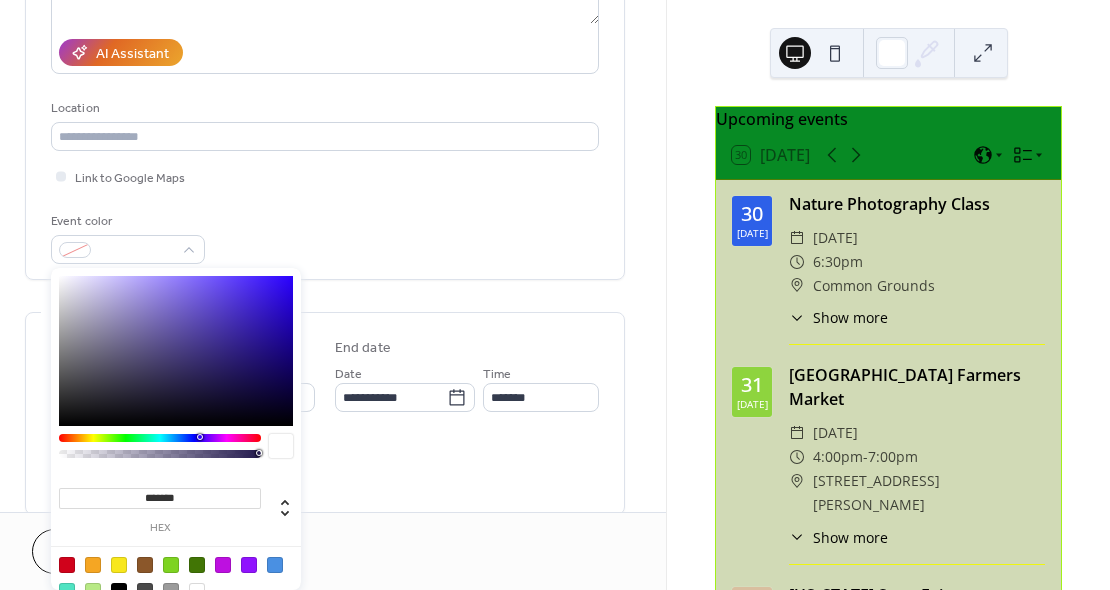 drag, startPoint x: 124, startPoint y: 499, endPoint x: 256, endPoint y: 497, distance: 132.01515 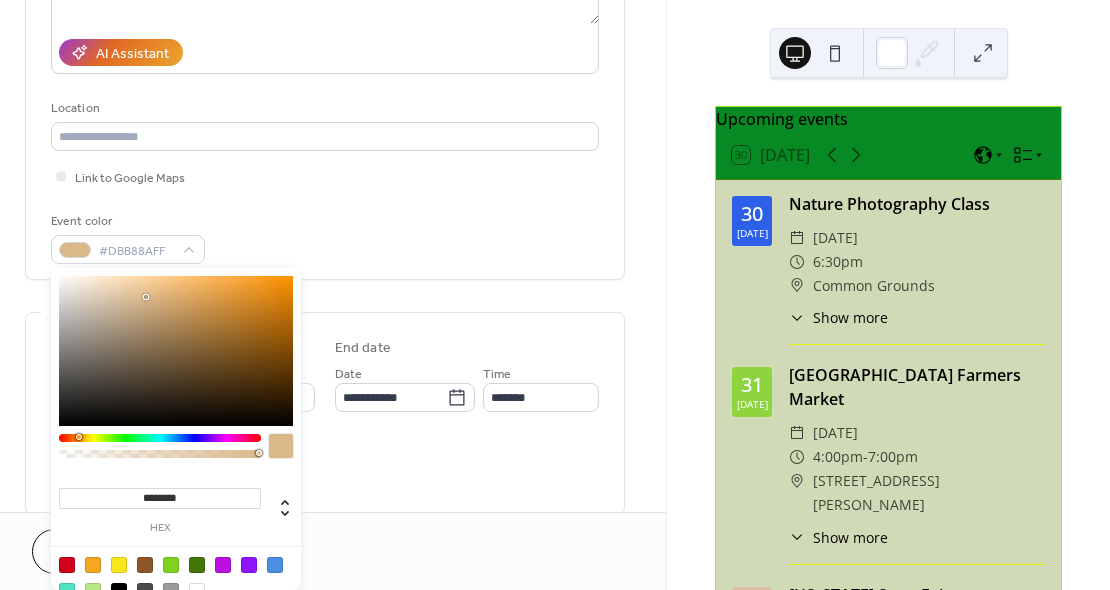 type on "*******" 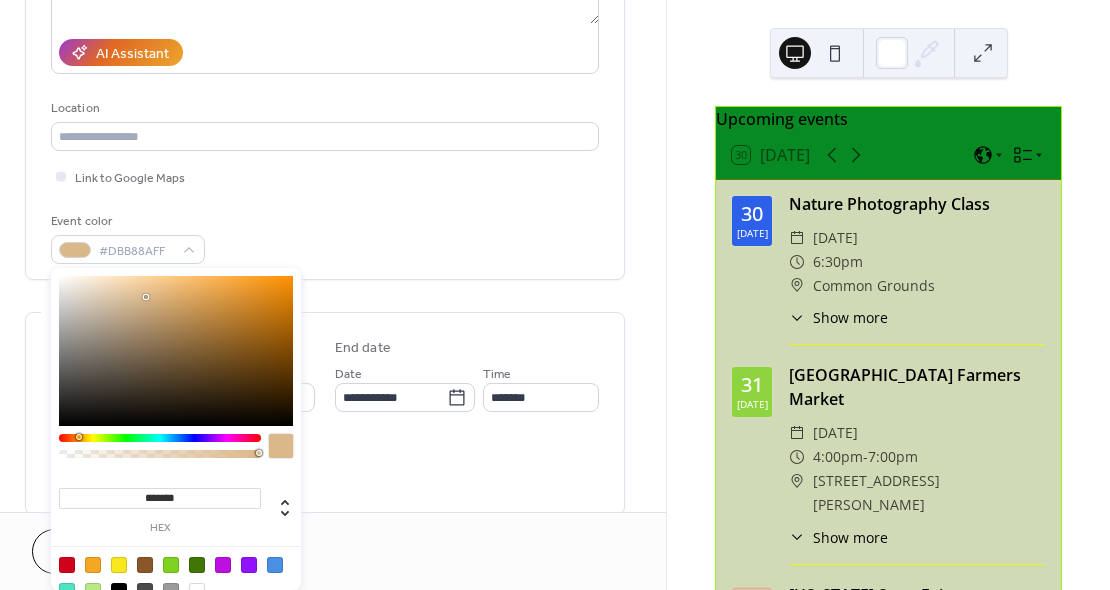 click at bounding box center (281, 446) 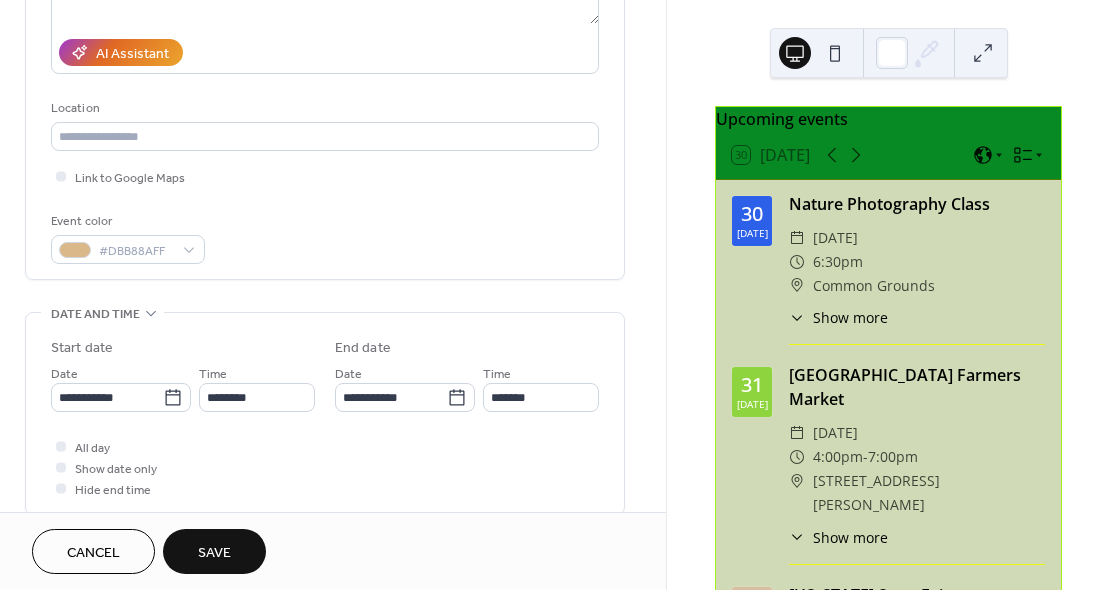 click on "All day Show date only Hide end time" at bounding box center [325, 467] 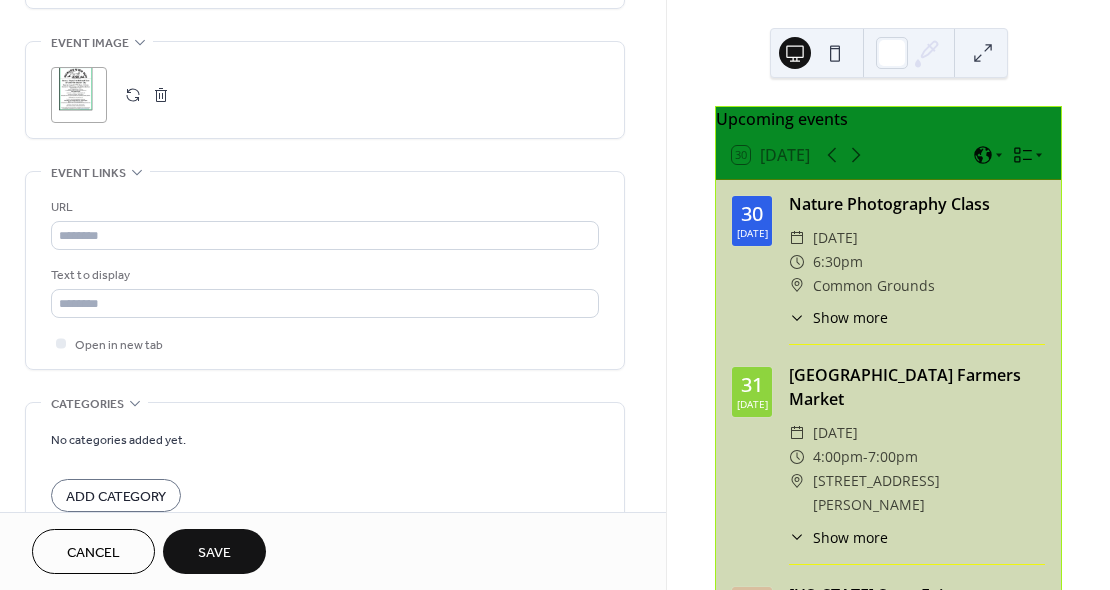 scroll, scrollTop: 1058, scrollLeft: 0, axis: vertical 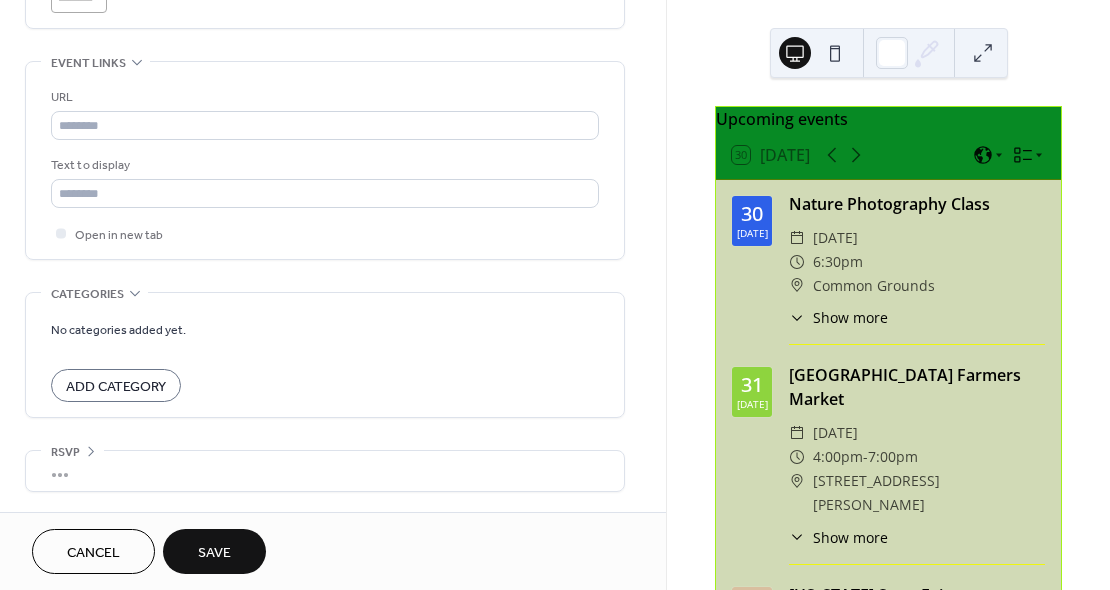 click on "Save" at bounding box center (214, 553) 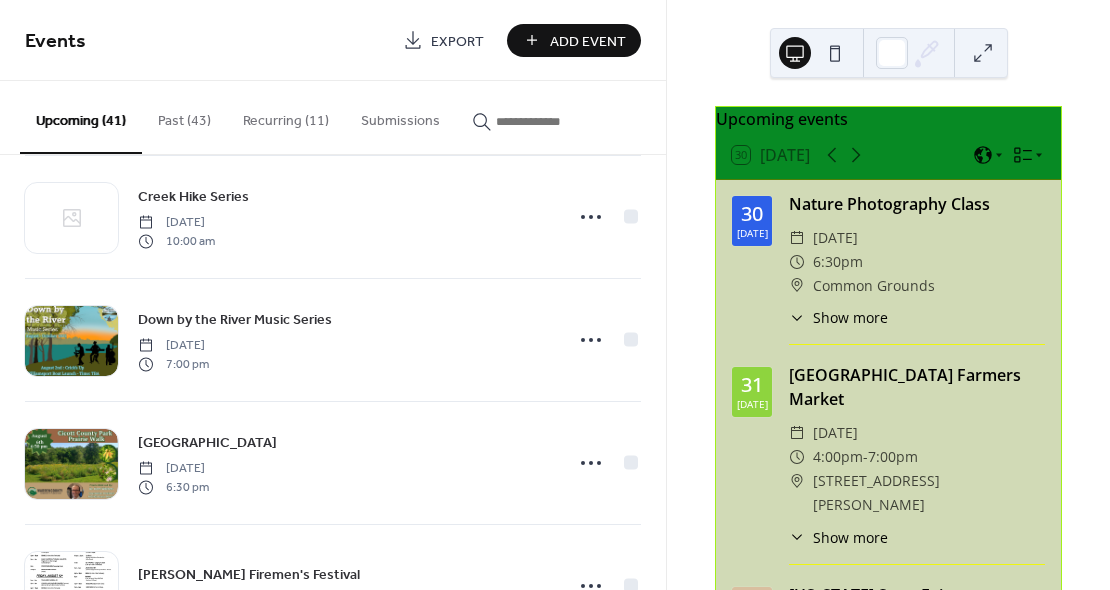 scroll, scrollTop: 0, scrollLeft: 0, axis: both 